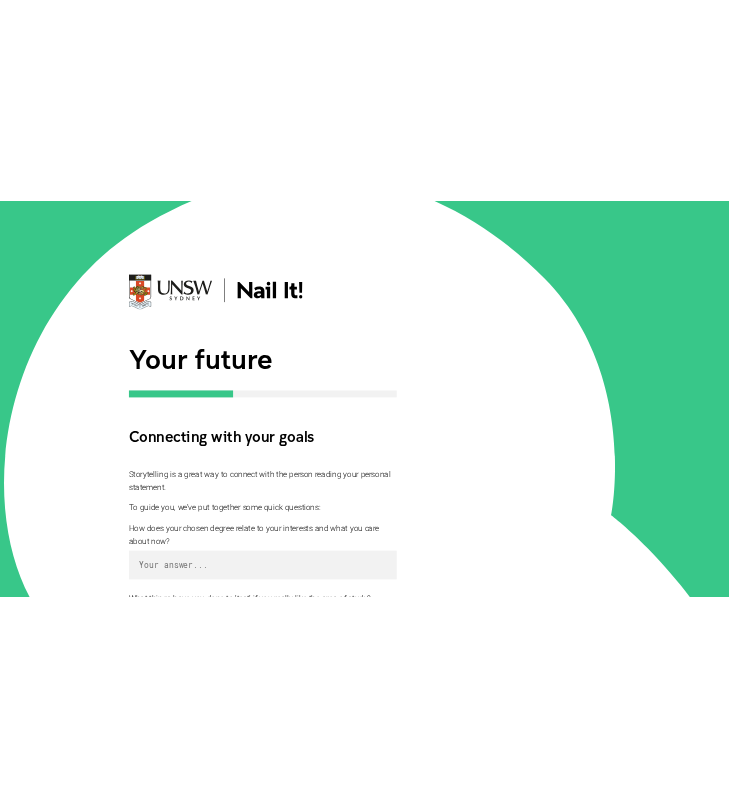 scroll, scrollTop: 311, scrollLeft: 0, axis: vertical 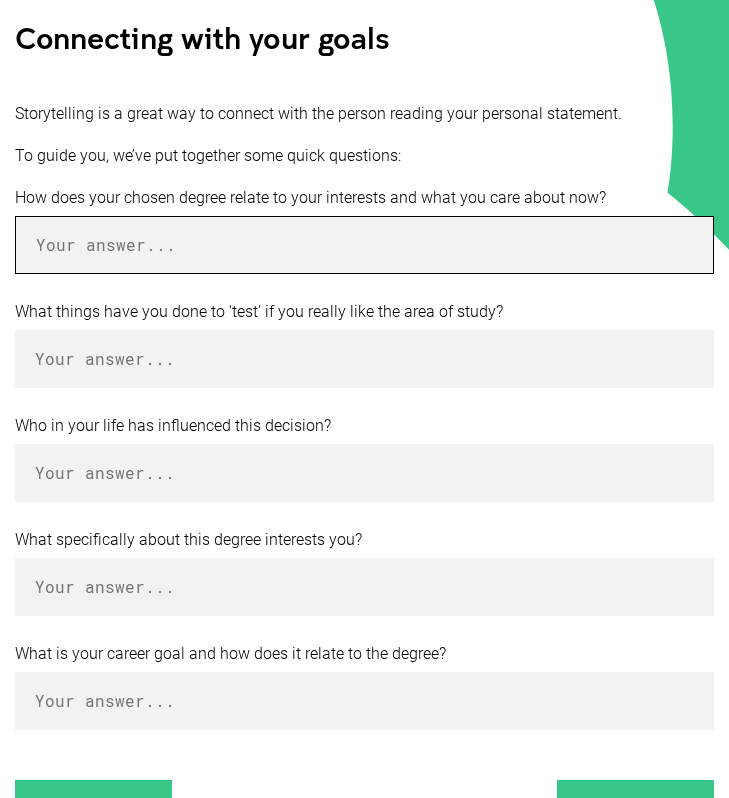 click at bounding box center [364, 245] 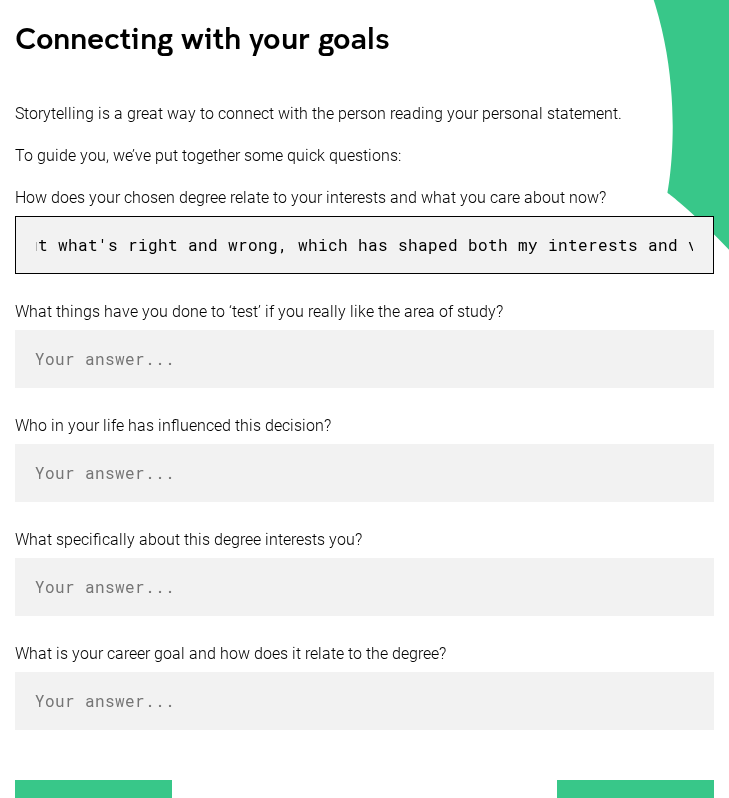 scroll, scrollTop: 0, scrollLeft: 677, axis: horizontal 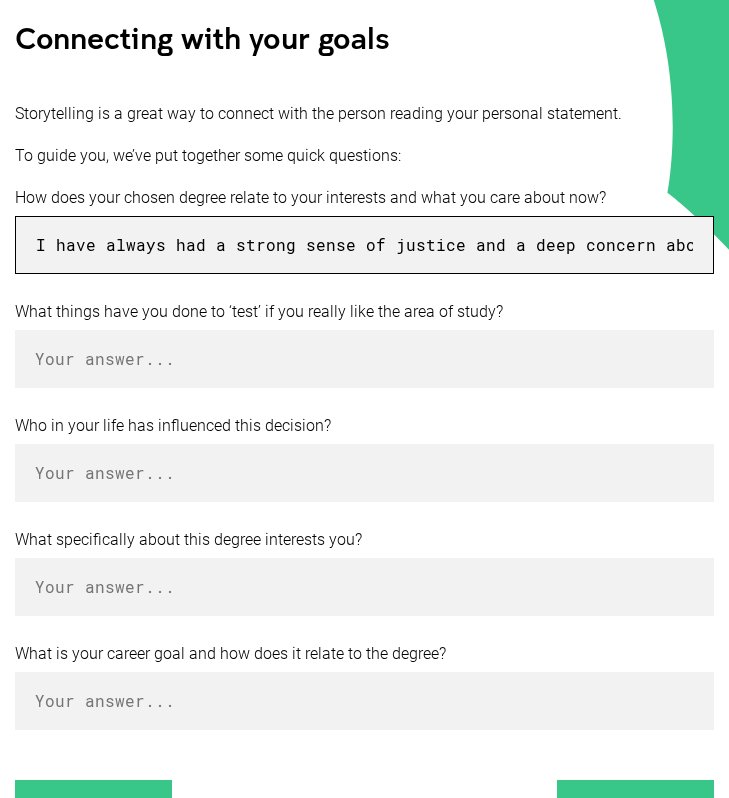 click on "I have always had a strong sense of justice and a deep concern about what's right and wrong, which has shaped both my interests and values." at bounding box center (364, 245) 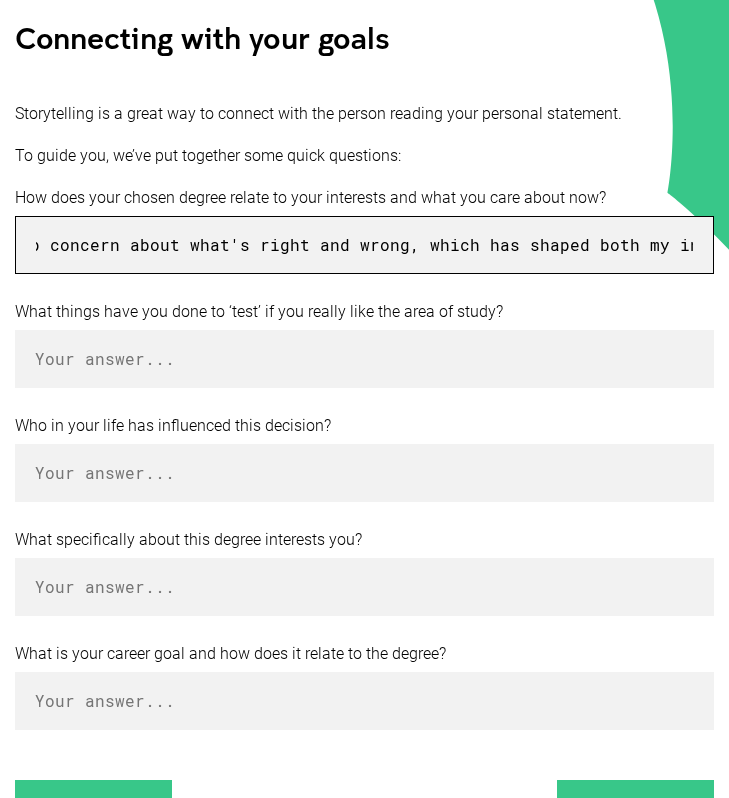 scroll, scrollTop: 0, scrollLeft: 677, axis: horizontal 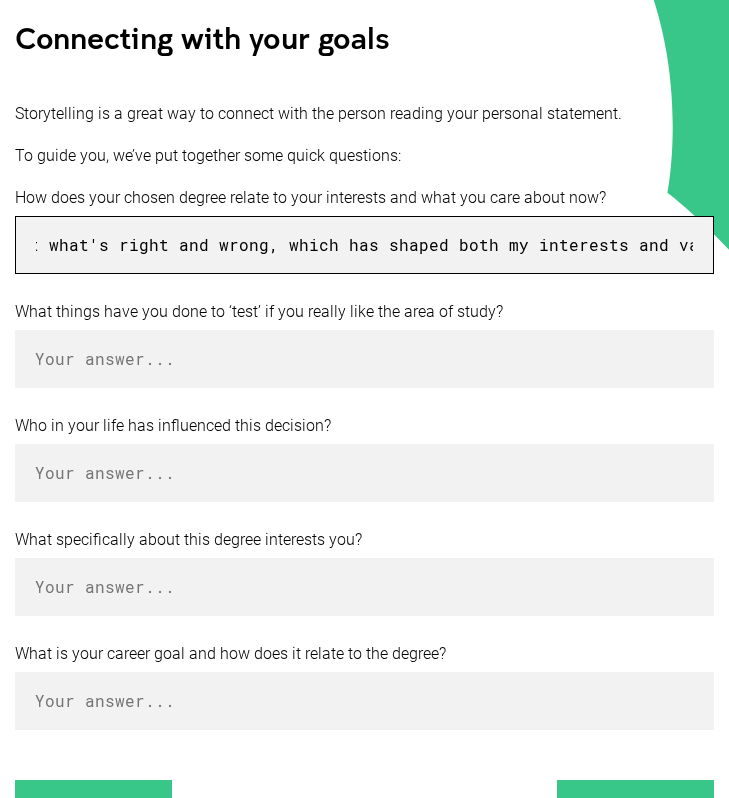 click on "I have always had a strong sense of justice and a deep concern about what's right and wrong, which has shaped both my interests and values." at bounding box center (364, 245) 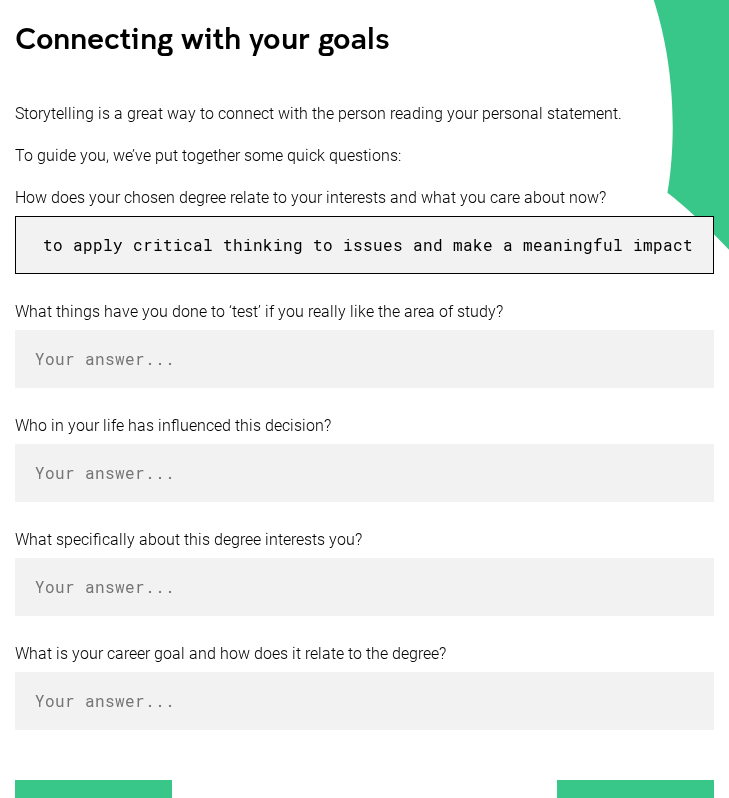 scroll, scrollTop: 0, scrollLeft: 5238, axis: horizontal 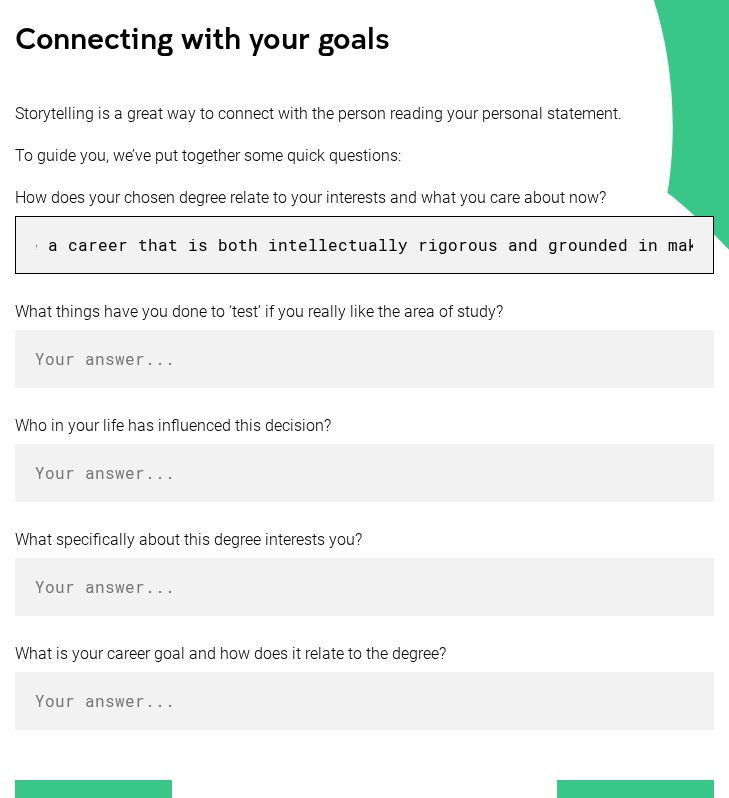 type on "I have always had a strong sense of justice and a deep concern about what's right and wrong, which has shaped both my interests and values. This conscience developed alongside my passion for history, politics and psychology, all of which provide an understanding of how societies function. I am particularly interested in how psychological factors influence decision-making, both in legal contexts and broader social and political structures. A law/psychology degree allows me to apply critical thinking to issues and pursue a career that is both intellectually rigorous and grounded in making a meaningful impact." 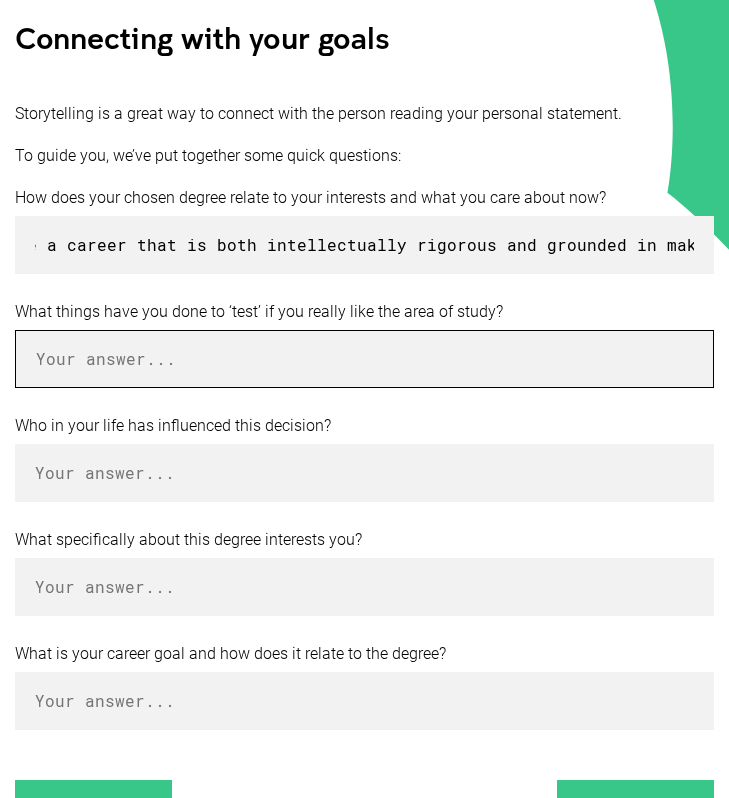 scroll, scrollTop: 0, scrollLeft: 0, axis: both 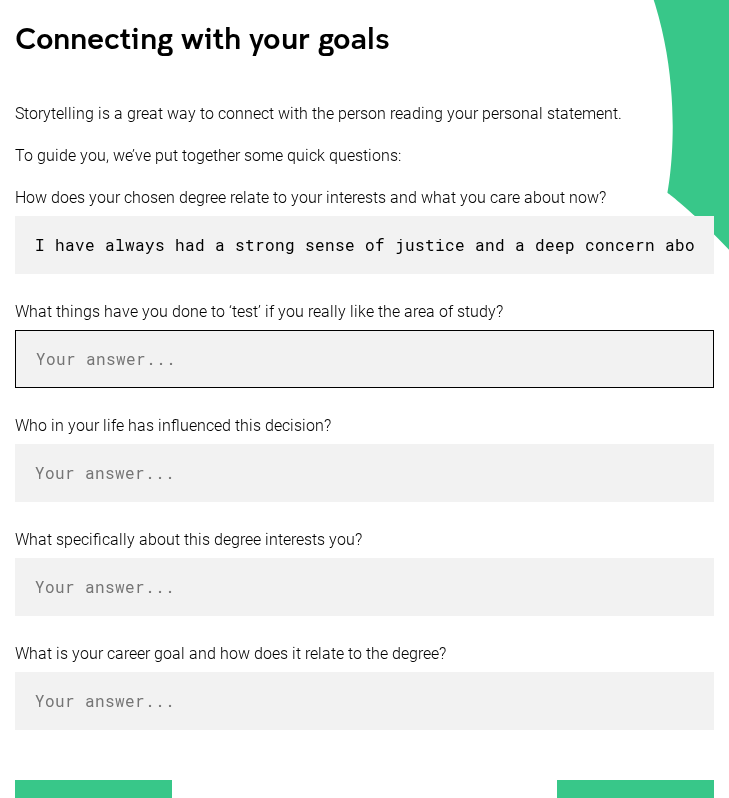 click at bounding box center [364, 359] 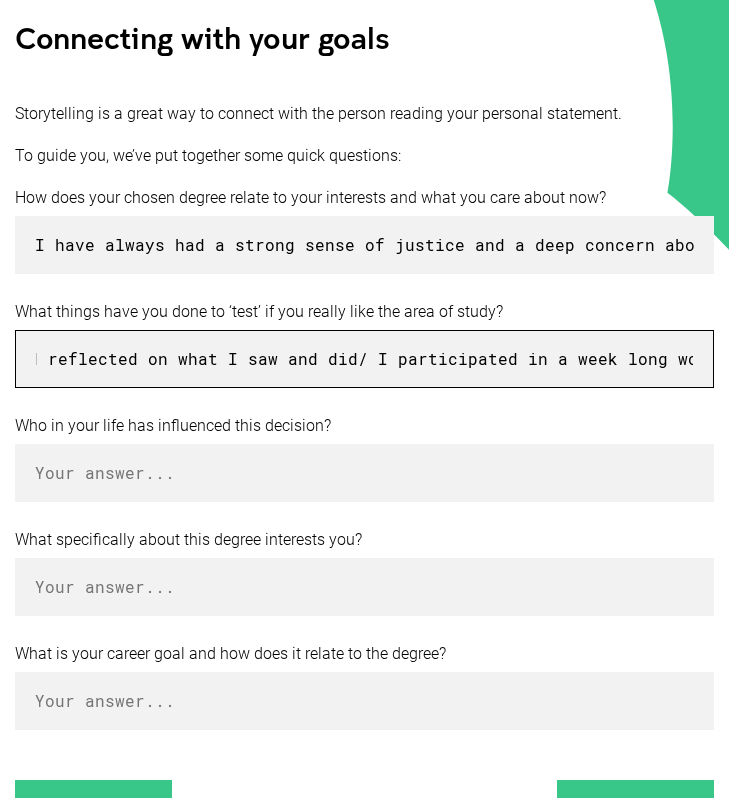scroll, scrollTop: 0, scrollLeft: 1138, axis: horizontal 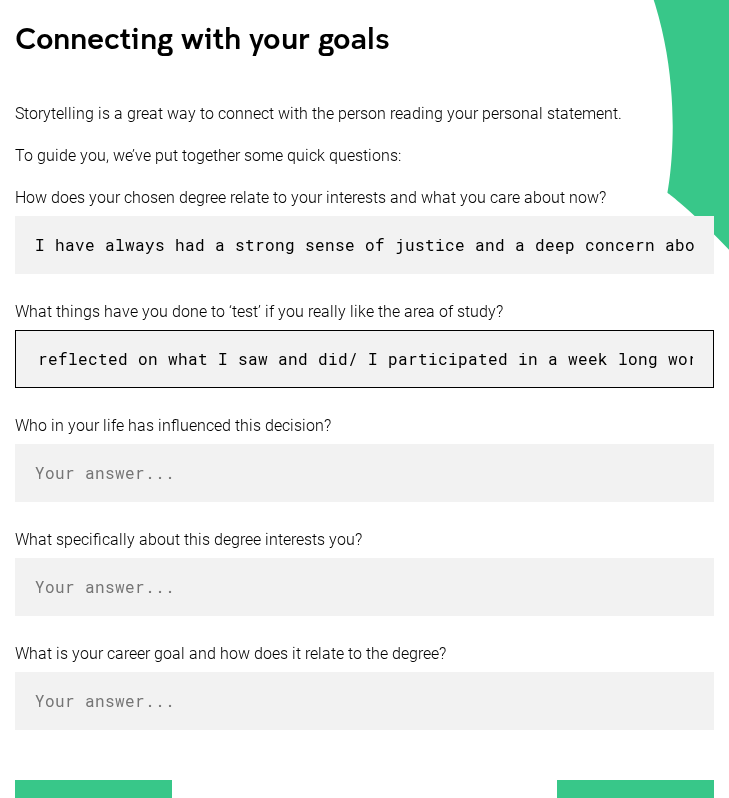 click on "To truly find out whether law is the right path for me, I sought out real-world experiences, asked questions, and reflected on what I saw and did/ I participated in a week long work-exper" at bounding box center [364, 359] 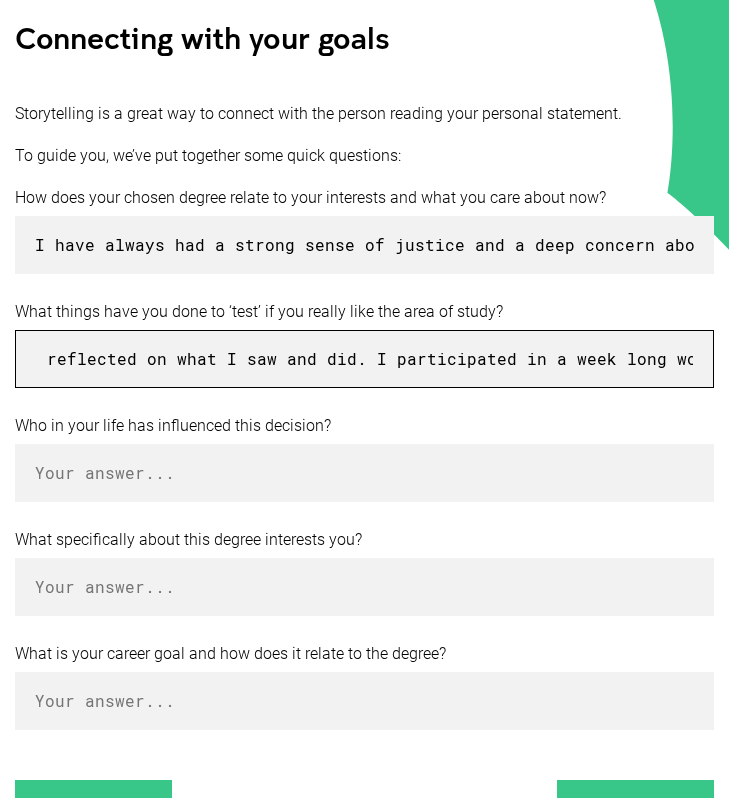scroll, scrollTop: 0, scrollLeft: 1138, axis: horizontal 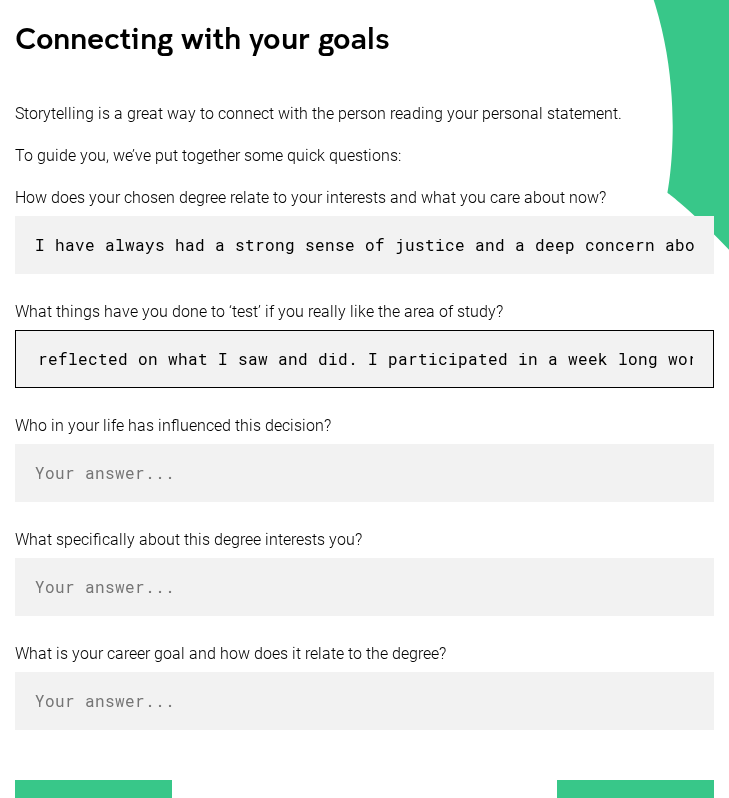 click on "To truly find out whether law is the right path for me, I sought out real-world experiences, asked questions, and reflected on what I saw and did. I participated in a week long work-exper" at bounding box center [364, 359] 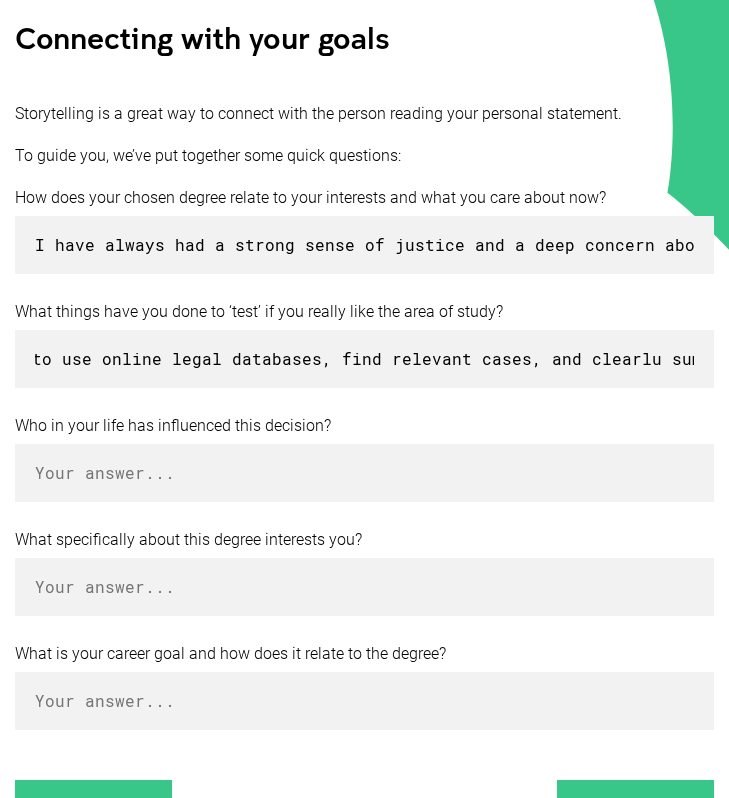 scroll, scrollTop: 0, scrollLeft: 0, axis: both 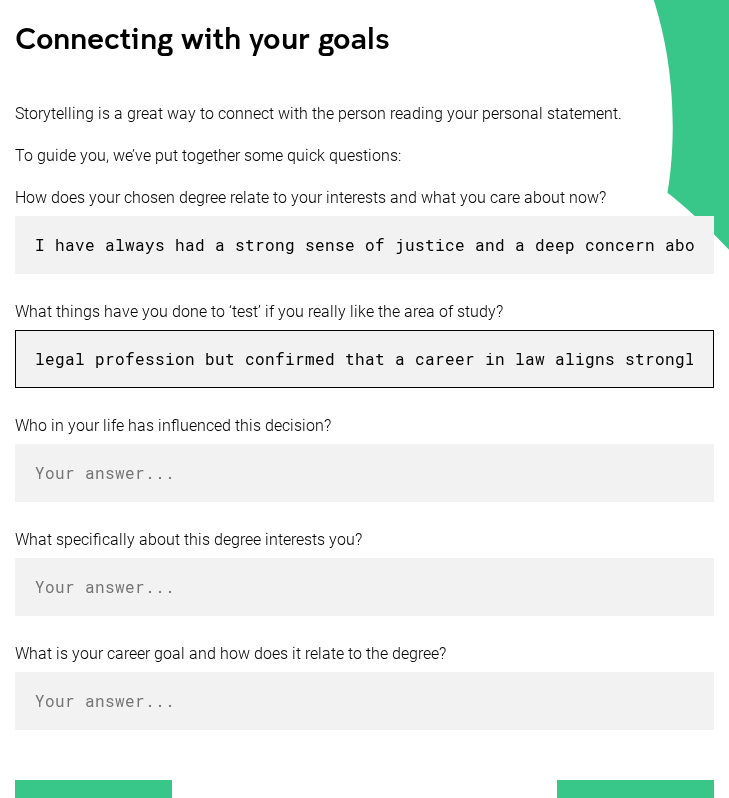 type on "To truly find out whether law is the right path for me, I sought out real-world experiences, asked questions, and reflected on what I saw and did. I participated in a week long work-experience placement at KP Carmody & Co Solicitors, a small legal firm in my hometown. During this I immersed myself fully in the day-to-day life of a legal practice to see if law truly resonated with me. Working with an experienced solicitor, I learned how to use online legal databases, find relevant cases, and clearlu summarise what I found. By the middle of the week, I was trusted to draft a basic letter to a client using the firm's template, and going over it with my supervisor showed me how careful wording can influence negotiation. I was also given the opportunity to attend a local court session, where I observed firsthand the important role solicitors play in supporting clients, ensuring proceedings run smoothly. Overall, this experience not only deepened my understanding of a legal profession but confirmed that a career..." 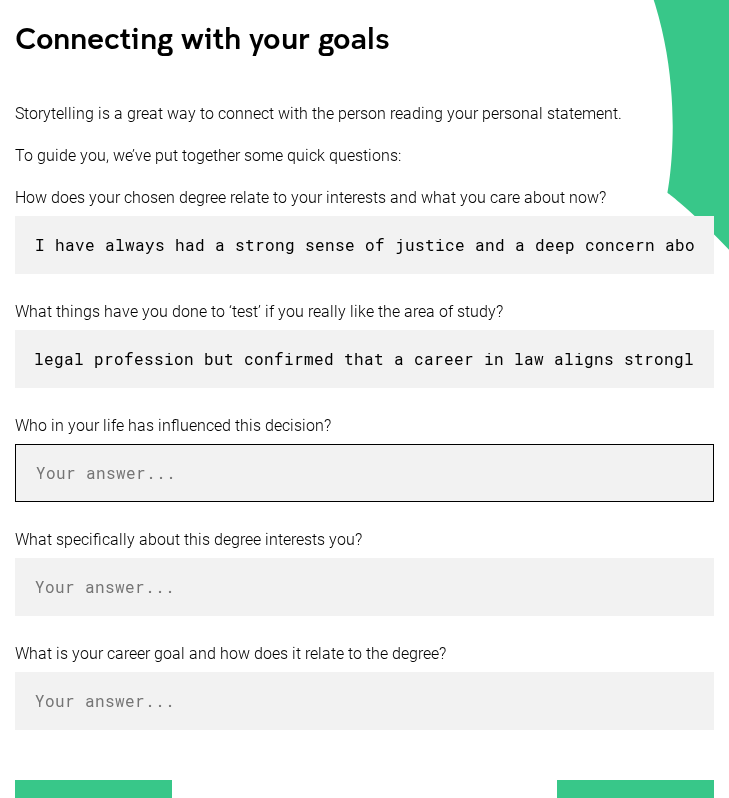 click at bounding box center (364, 473) 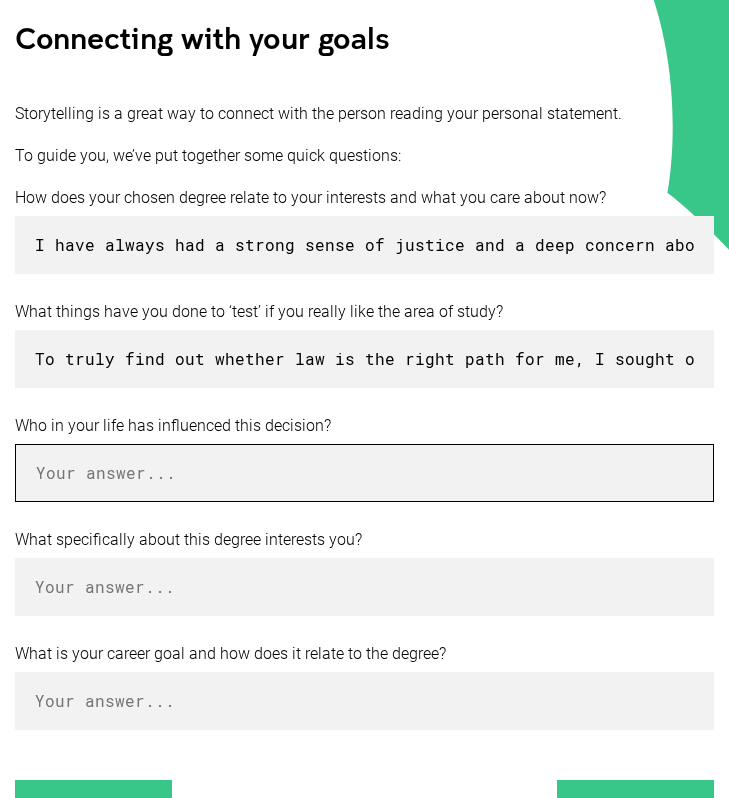 click at bounding box center [364, 473] 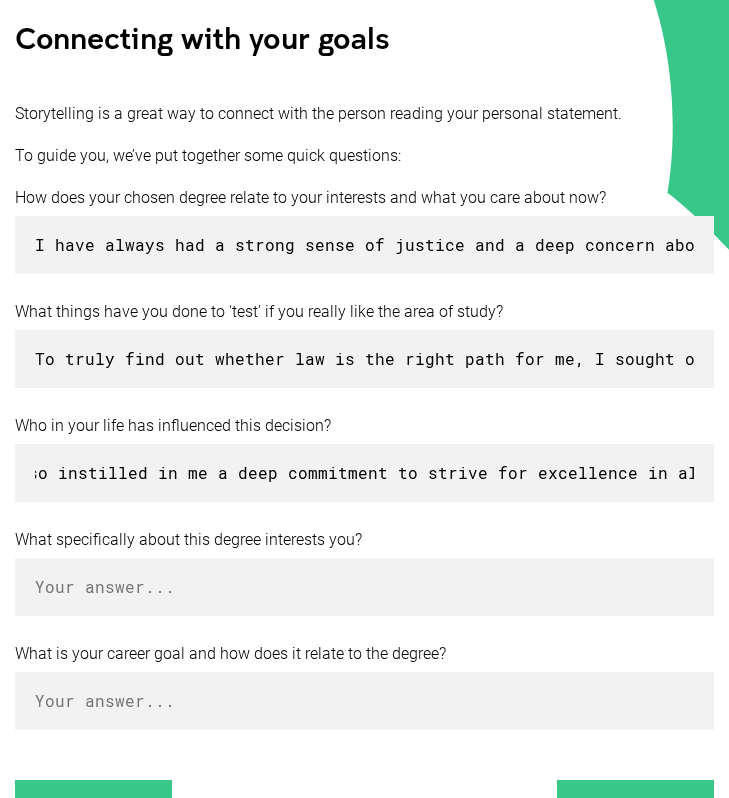 scroll, scrollTop: 0, scrollLeft: 0, axis: both 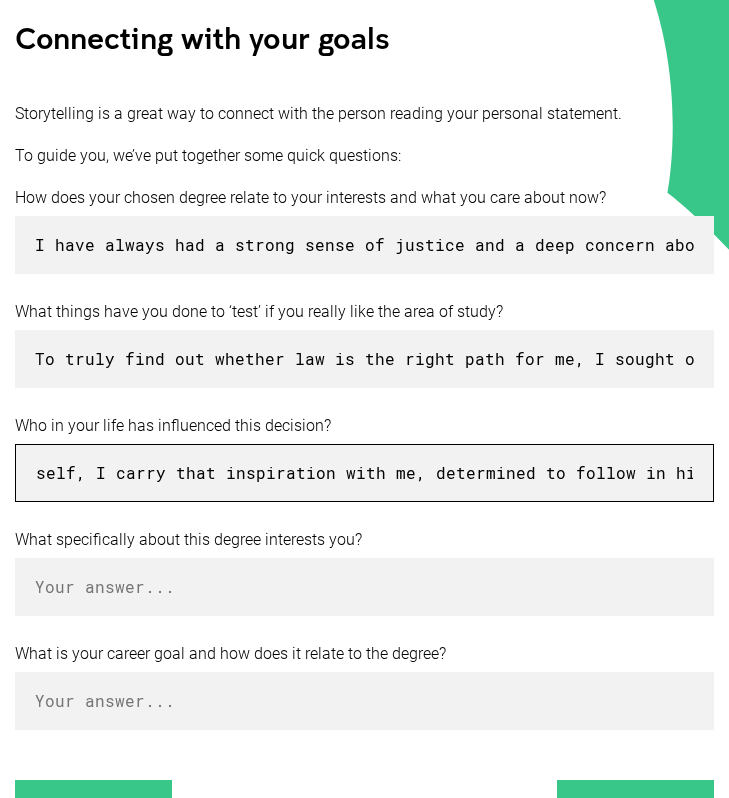type on "A central source of my motivation to succeed; both academically and personally, is my older brother, why is currently studying Commerce at [UNIVERSITY]. Growing up together in a small town, we often spoke about our aspirations, imagining what our futures could look like beyond the familiar streets we know so well. Witnessing his unwavering determination and disciplined approach to his studies has profoundly influenced me. His journey from shared dreams to tangible achievements has not only made success feel attainable but has also instilled in me a deep commitment to strive for excellence in all areas of my life (also for a little competition). As I prepare to enter university myself, I carry that inspiration with me, determined to follow in his footsteps while forging my own path." 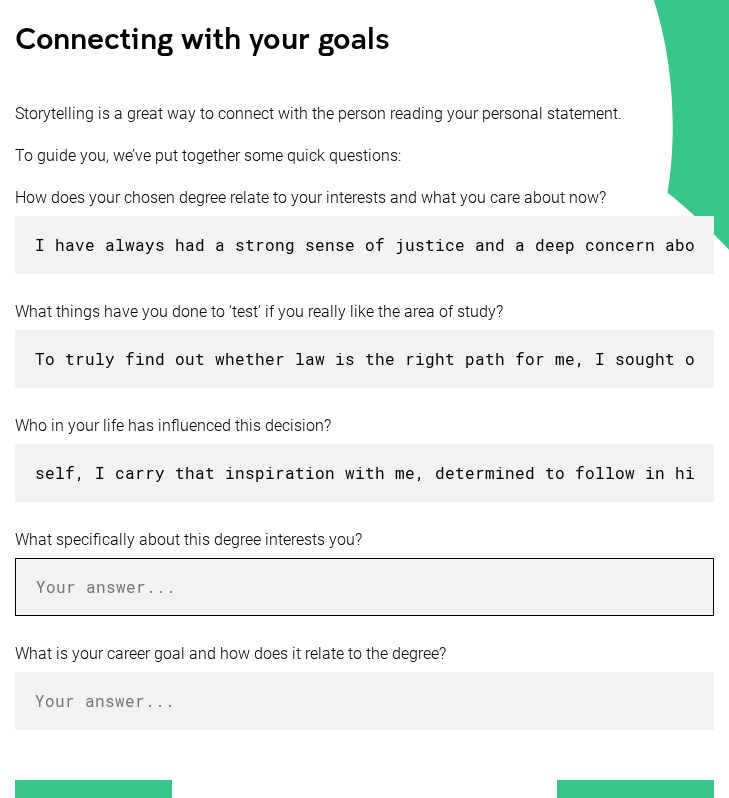 click at bounding box center [364, 587] 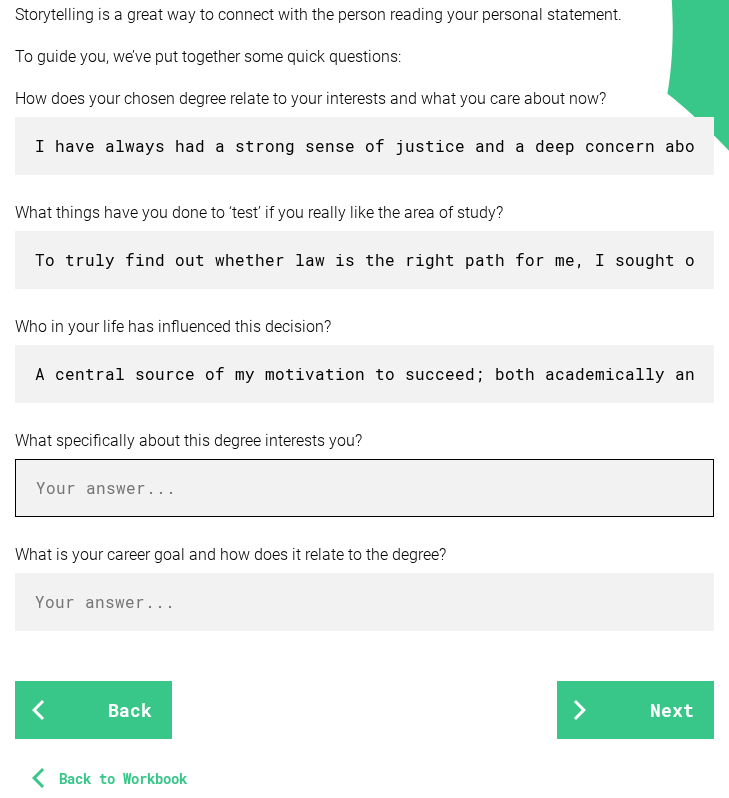 scroll, scrollTop: 411, scrollLeft: 0, axis: vertical 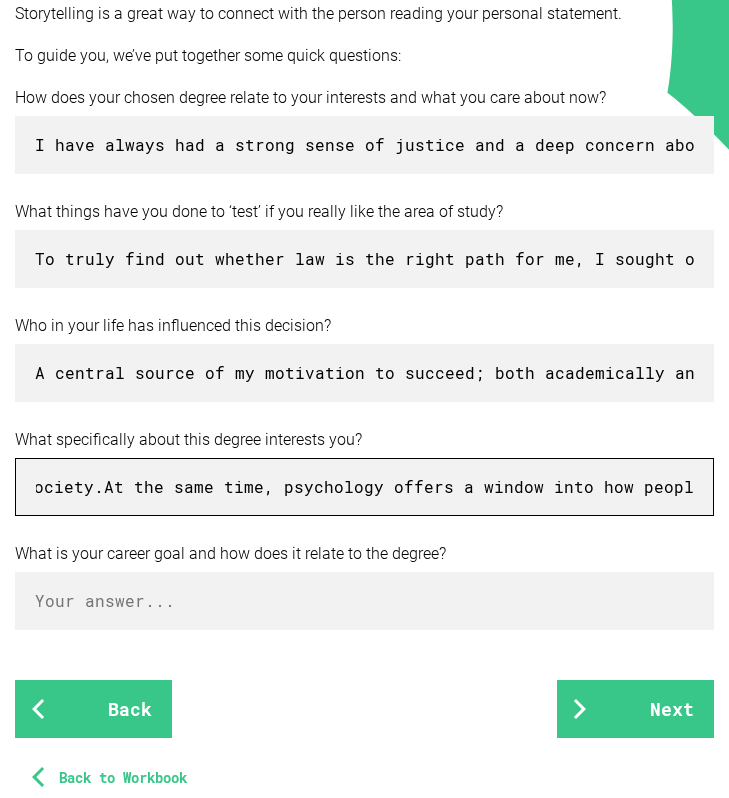 click on "What draws me to a combined Law and Psychology degree is how it brings together two powerful fields to help us better understand both people and the systems that govern them. I'm especially interested in the analytical side of law; interpreting legislation, building strong, evidence-based arguments, and seeing how legal frameworks influence society.At the same time, psychology offers a window into how people think,feel and" at bounding box center [364, 487] 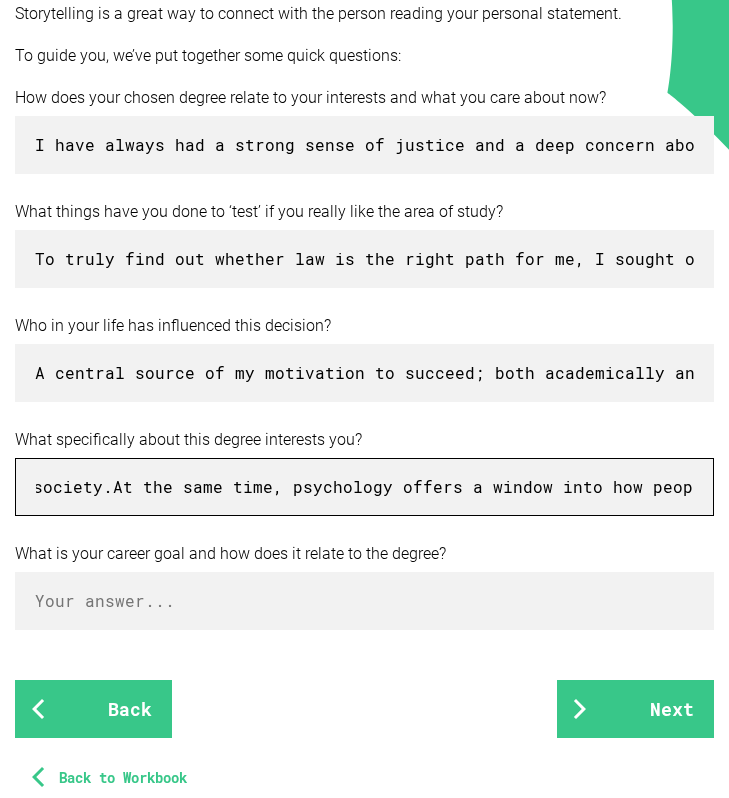 click on "What draws me to a combined Law and Psychology degree is how it brings together two powerful fields to help us better understand both people and the systems that govern them. I'm especially interested in the analytical side of law; interpreting legislation, building strong, evidence-based arguments, and seeing how legal frameworks influence society.At the same time, psychology offers a window into how people think, feel and behave, insights that are incredibly useful in areas like criminal justice, advocacy, and policy reform. What really excites me is where these disciplines meet; how psychological evidence is used in court, how bias can influence legal outcomes, and how a deeper understanding of human behaviour can lead to fairer and more effective legal practices. This degree doesn't just offer academic depth; it gives me the tools to engage meaningfully with the world." at bounding box center [364, 487] 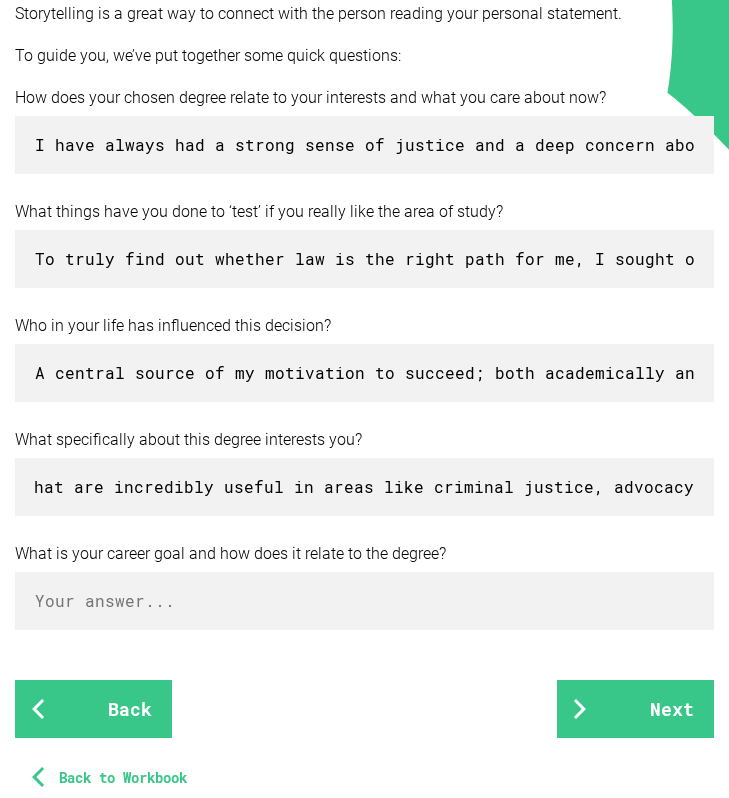scroll, scrollTop: 0, scrollLeft: 0, axis: both 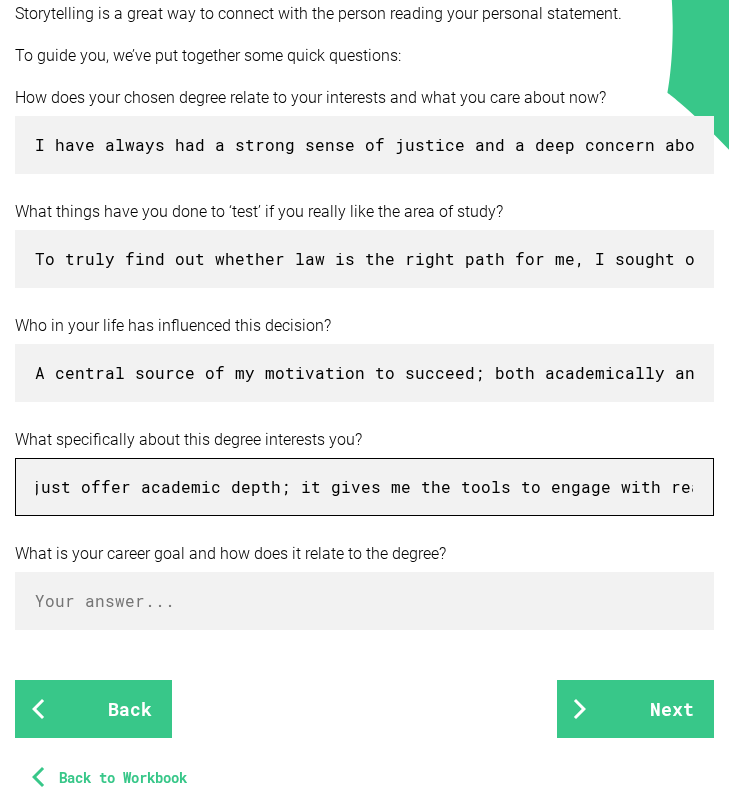 type on "What draws me to a combined Law and Psychology degree is how it brings together two powerful fields to help us better understand both people and the systems that govern them. I'm especially interested in the analytical side of law; interpreting legislation, building strong, evidence-based arguments, and seeing how legal frameworks influence society.At the same time, psychology offers a window into how people think, feel and behave, insights that are incredibly useful in areas like criminal justice, advocacy, and policy reform. What really excites me is where these disciplines meet; how psychological evidence is used in court, how bias can influence legal outcomes, and how a deeper understanding of human behaviour can lead to fairer and more effective legal practices. This degree doesn't just offer academic depth; it gives me the tools to engage with real-world issues in a meaningful war." 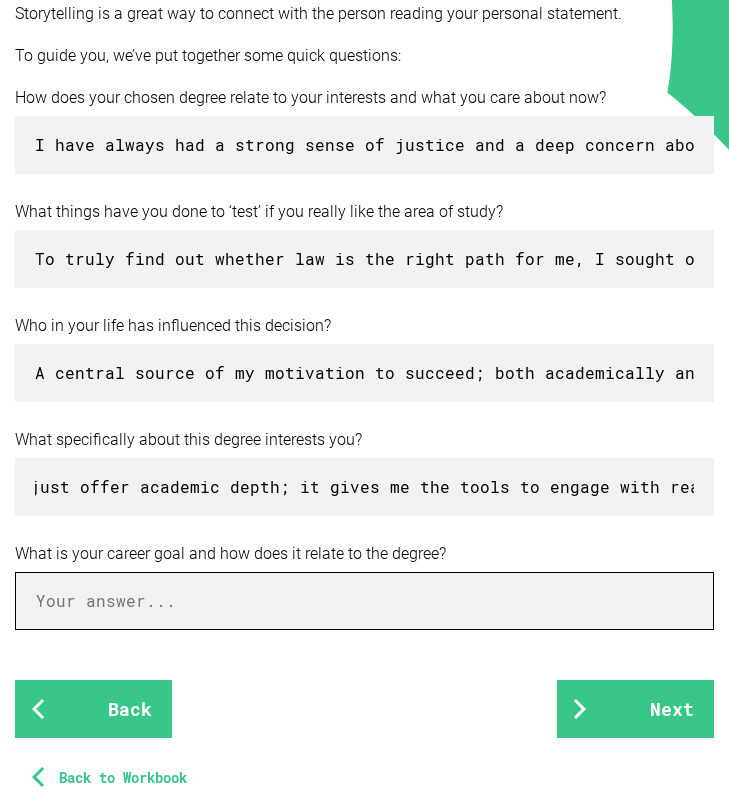 click at bounding box center [364, 601] 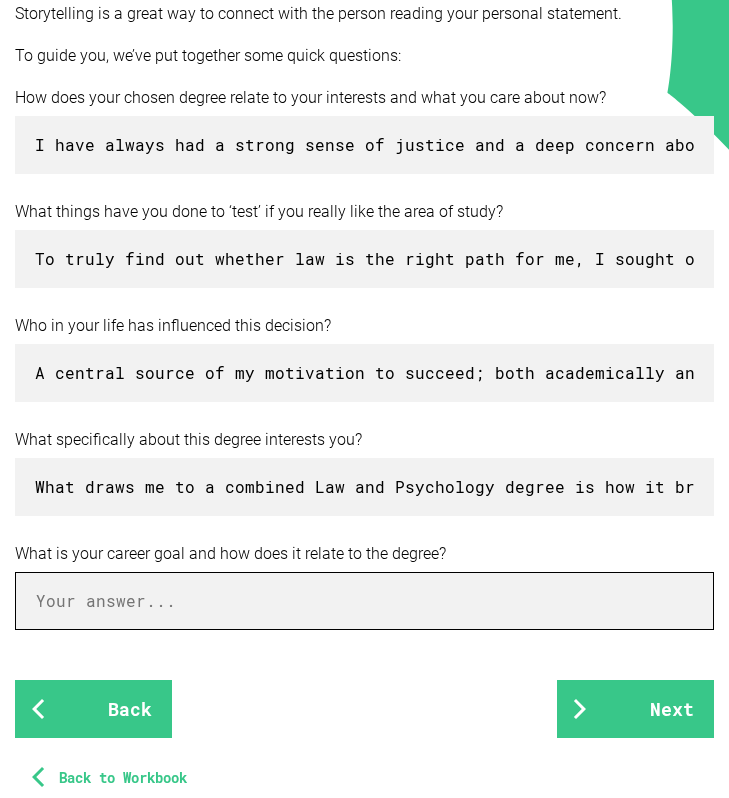 click at bounding box center (364, 601) 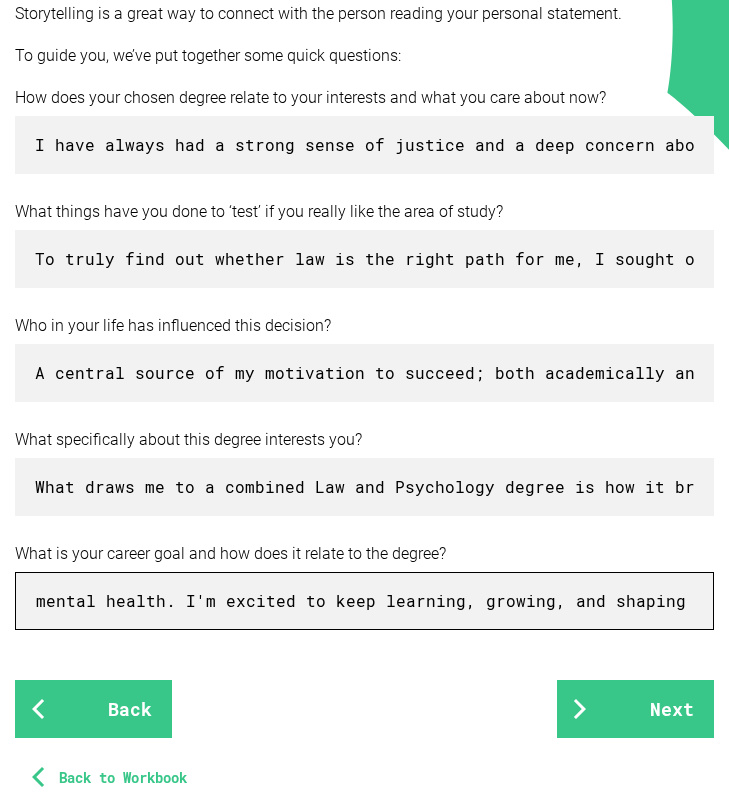 scroll, scrollTop: 0, scrollLeft: 8570, axis: horizontal 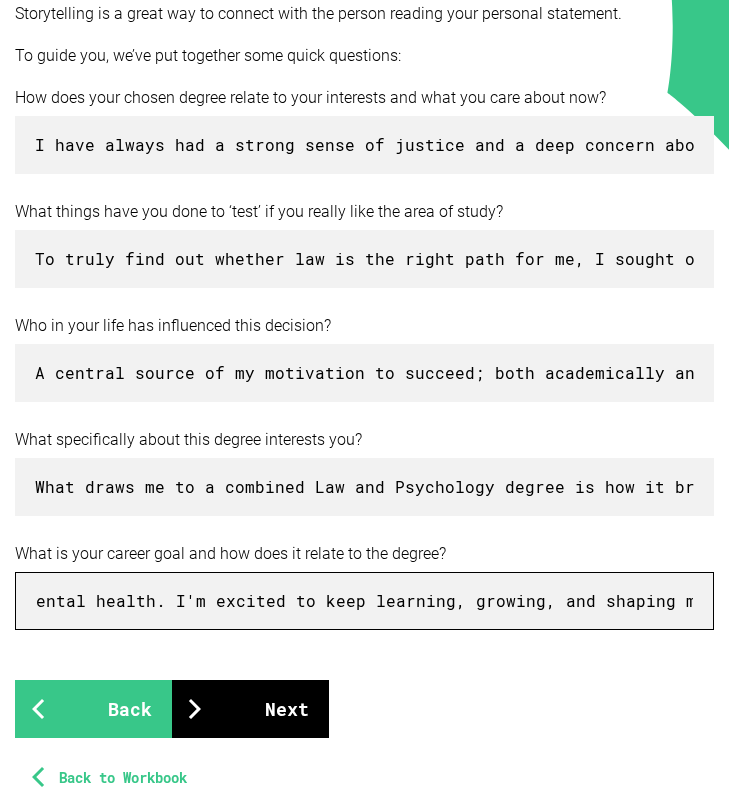 type on "While I'm still refining the exact direction I want my career to take; I'm deeply drawn to the connection between law and human behaviour; particularly how the legal system can be used to advocate for individuals whose voices are often overlooked. I'm considering a future as a lawyer, not only because of the intellectual challenge it offers, but because I'm motivated by a desire to understand and address the complex psychologial factors that influence decision-making, conflict, and justice. Pursuing a double degree in Law and Psychology reflects this interest, it allows me to build a strong legal foundation while also exploring the human elements that interest me. I see this degree not just as a path to a career, but as a way to engage meaningfully with the world; whether that leads me to a courtroom, policy work, or a more specialised role in mental health. I'm excited to keep learning, growing, and shaping my vision as I move through university." 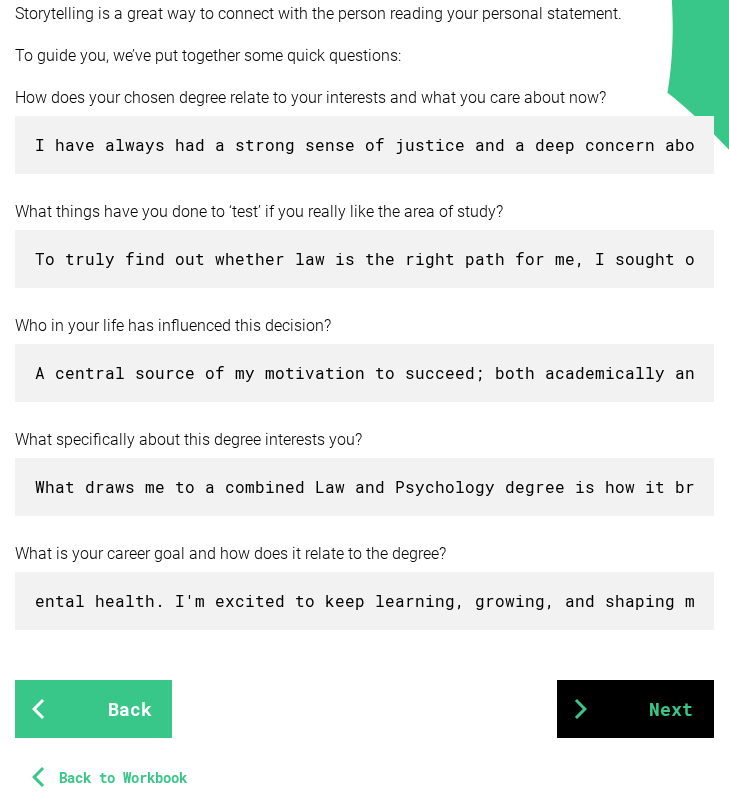 scroll, scrollTop: 0, scrollLeft: 0, axis: both 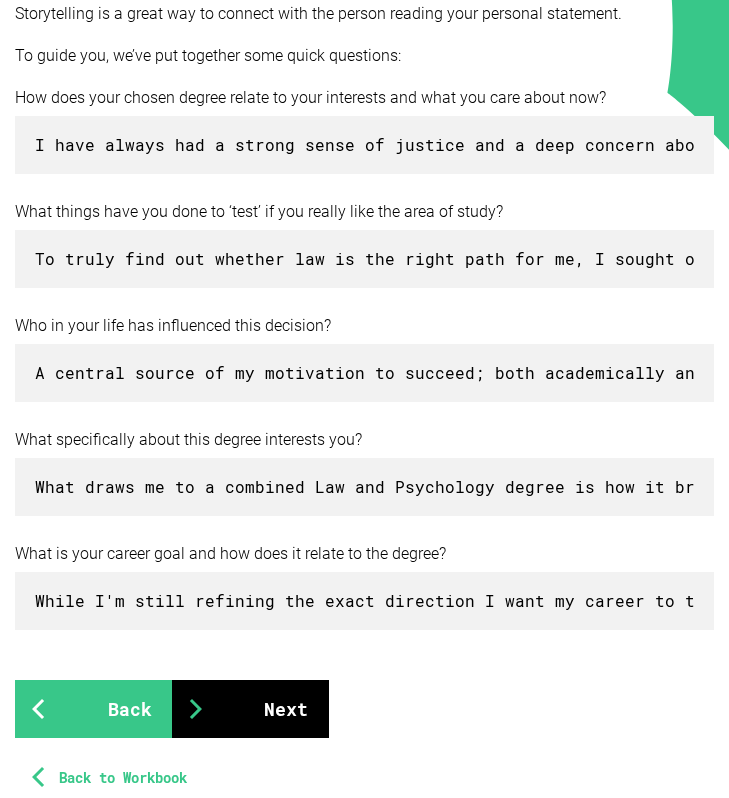 click on "Next" at bounding box center [250, 709] 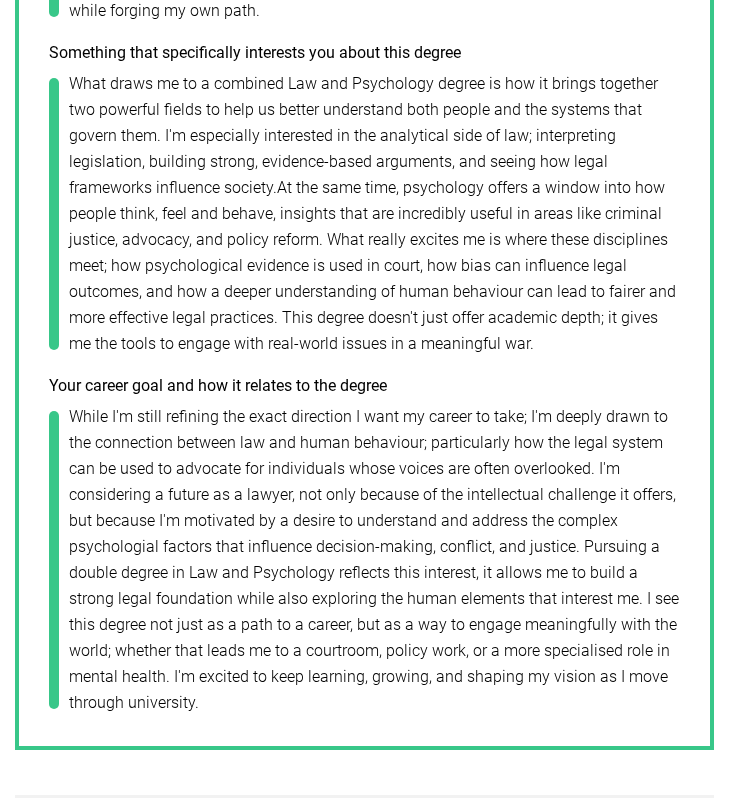 scroll, scrollTop: 2138, scrollLeft: 0, axis: vertical 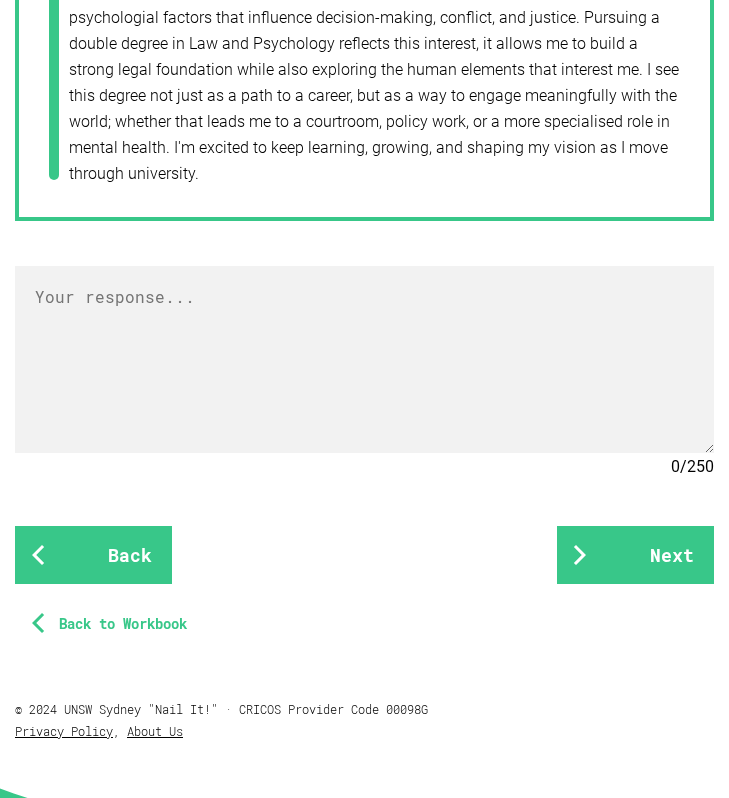 click on "What you answered How your chosen degree relates to your interests and what you care about now I have always had a strong sense of justice and a deep concern about what's right and wrong, which has shaped both my interests and values. This conscience developed alongside my passion for history, politics and psychology, all of which provide an understanding of how societies function. I am particularly interested in how psychological factors influence decision-making, both in legal contexts and broader social and political structures. A law/psychology degree allows me to apply critical thinking to issues and pursue a career that is both intellectually rigorous and grounded in making a meaningful impact. Things you have done to ‘test’ if you really like the area of study The person in your life who has influenced this decision Something that specifically interests you about this degree Your career goal and how it relates to the degree 0 / 250" at bounding box center [364, -518] 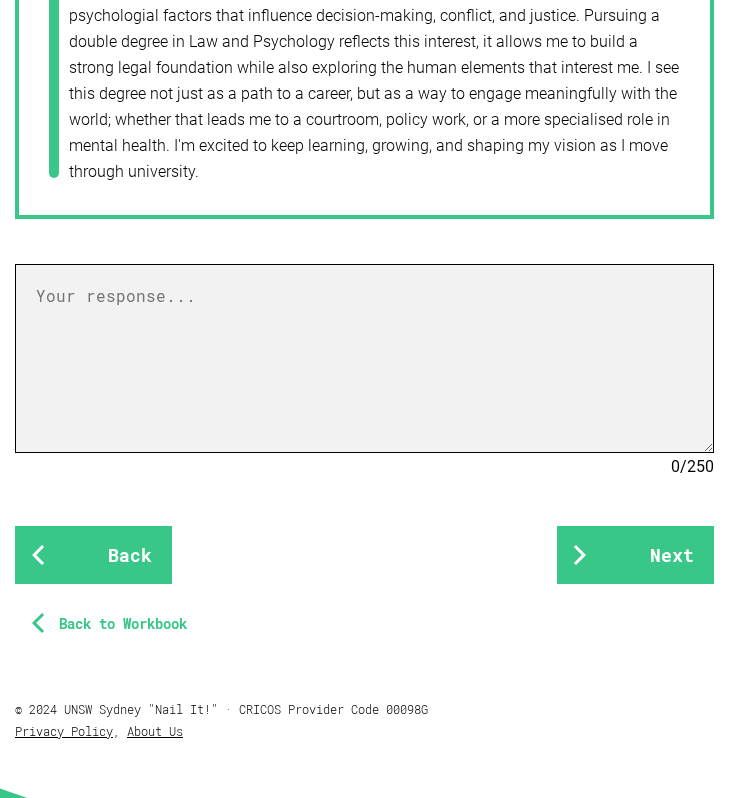 click at bounding box center [364, 358] 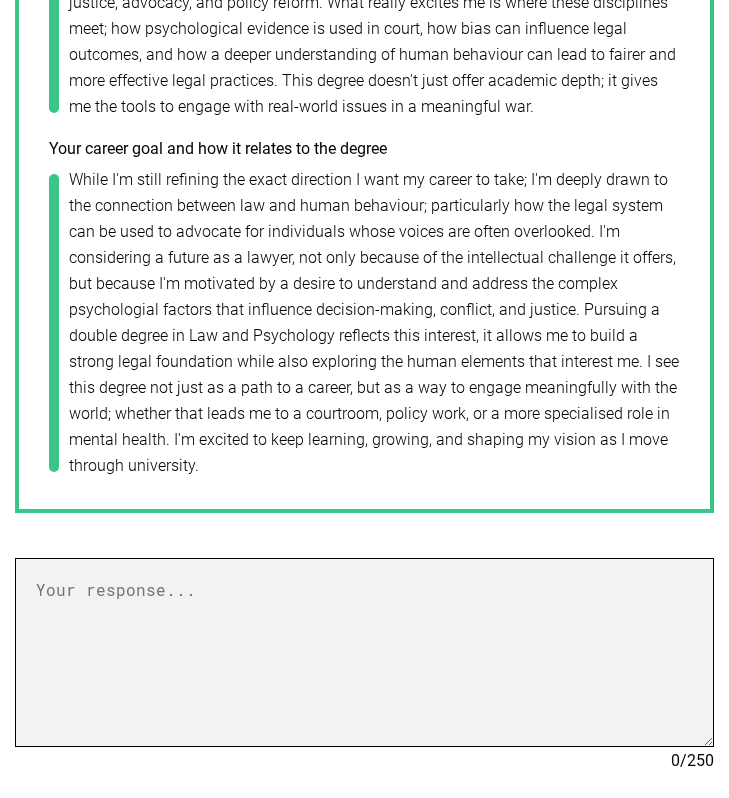 scroll, scrollTop: 2140, scrollLeft: 0, axis: vertical 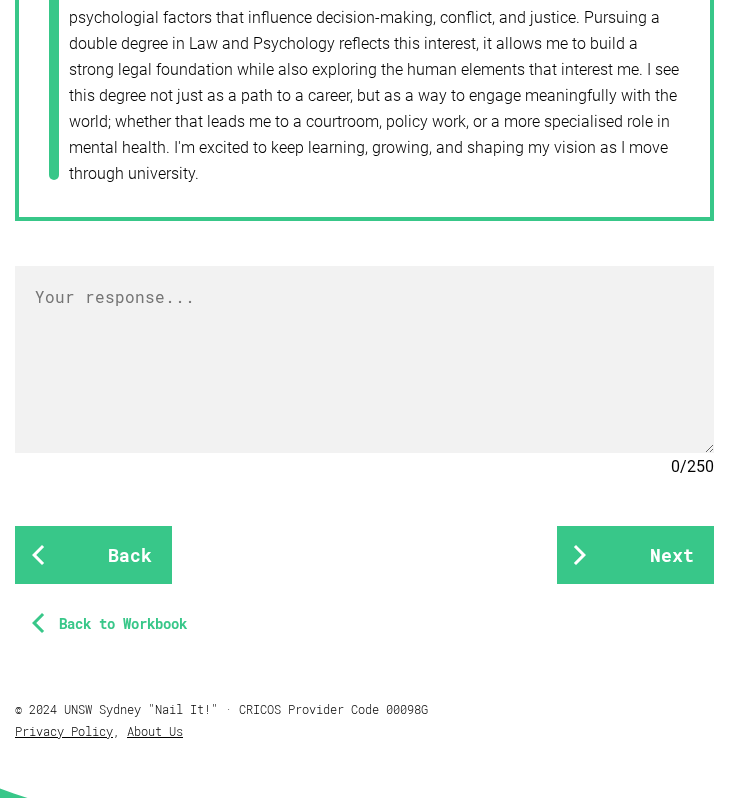click on "What you answered How your chosen degree relates to your interests and what you care about now I have always had a strong sense of justice and a deep concern about what's right and wrong, which has shaped both my interests and values. This conscience developed alongside my passion for history, politics and psychology, all of which provide an understanding of how societies function. I am particularly interested in how psychological factors influence decision-making, both in legal contexts and broader social and political structures. A law/psychology degree allows me to apply critical thinking to issues and pursue a career that is both intellectually rigorous and grounded in making a meaningful impact. Things you have done to ‘test’ if you really like the area of study The person in your life who has influenced this decision Something that specifically interests you about this degree Your career goal and how it relates to the degree 0 / 250" at bounding box center [364, -518] 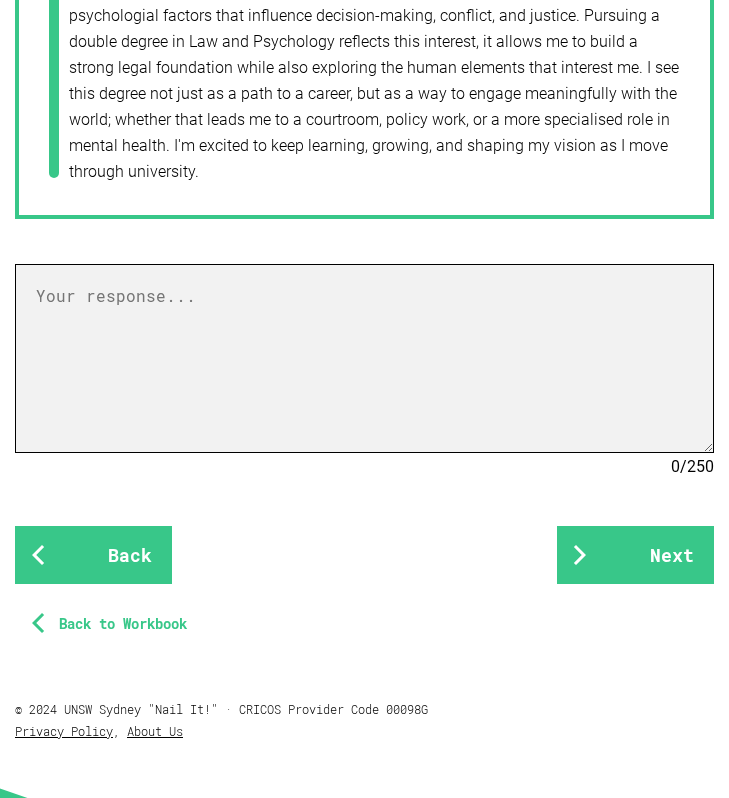 click at bounding box center [364, 358] 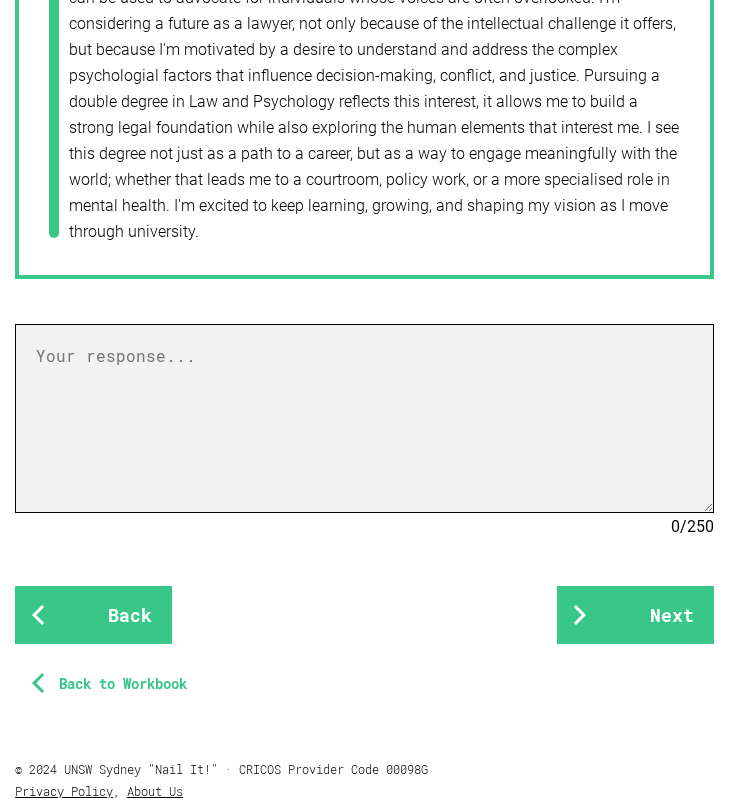scroll, scrollTop: 2078, scrollLeft: 0, axis: vertical 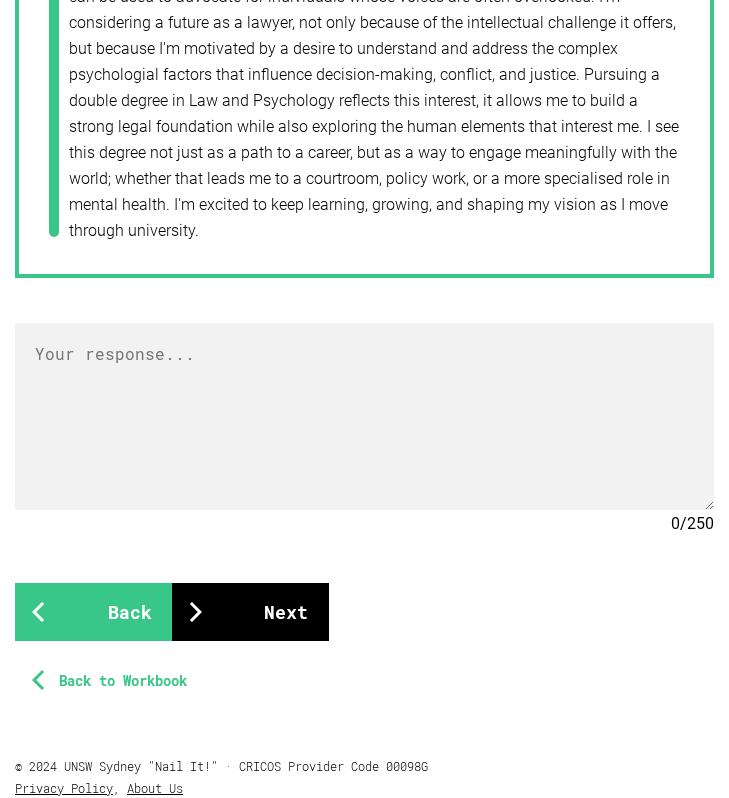 click on "Next" at bounding box center [250, 612] 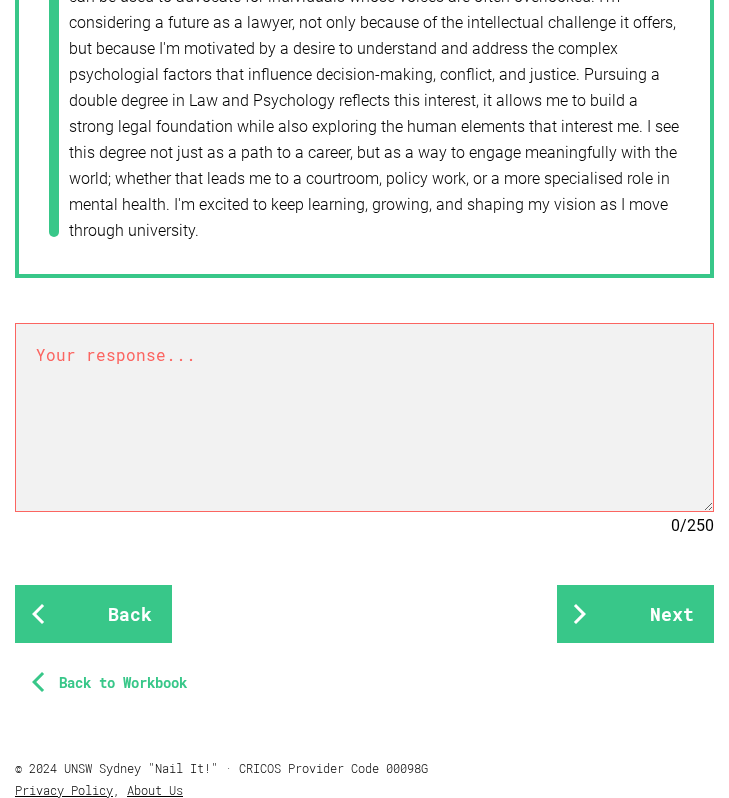 click at bounding box center (364, 417) 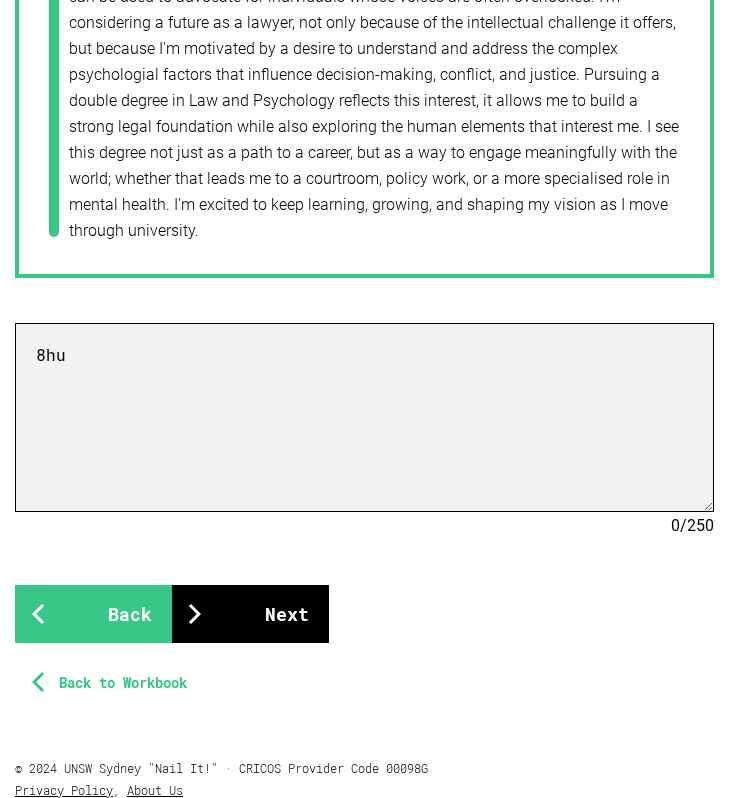 type on "8hu" 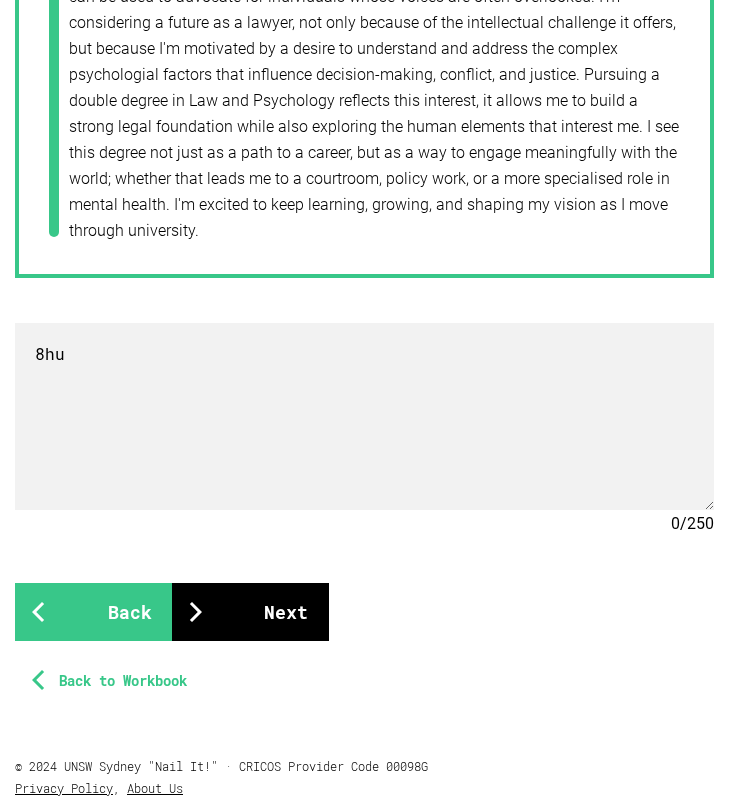 click on "Next" at bounding box center (250, 612) 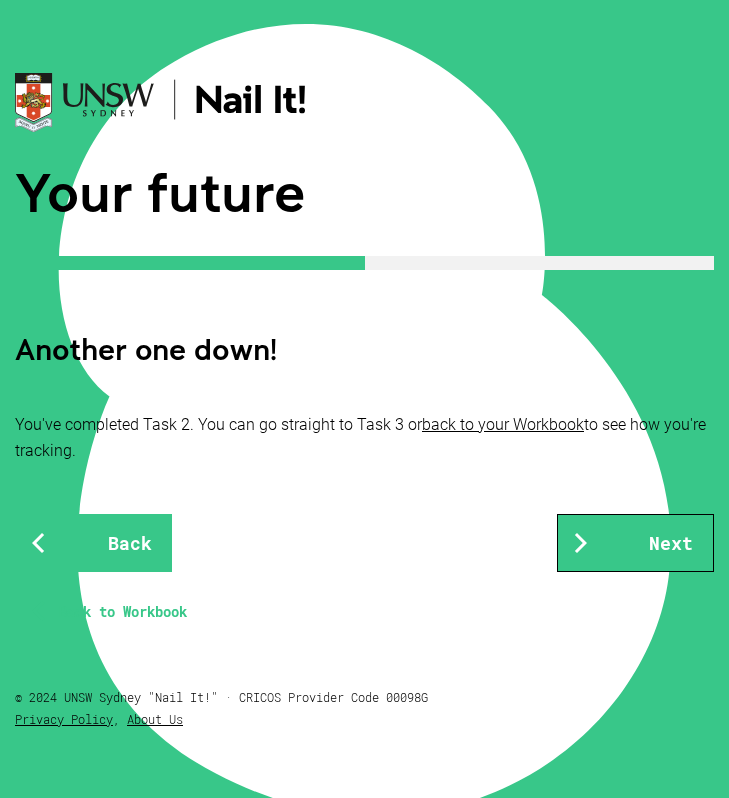 scroll, scrollTop: 0, scrollLeft: 0, axis: both 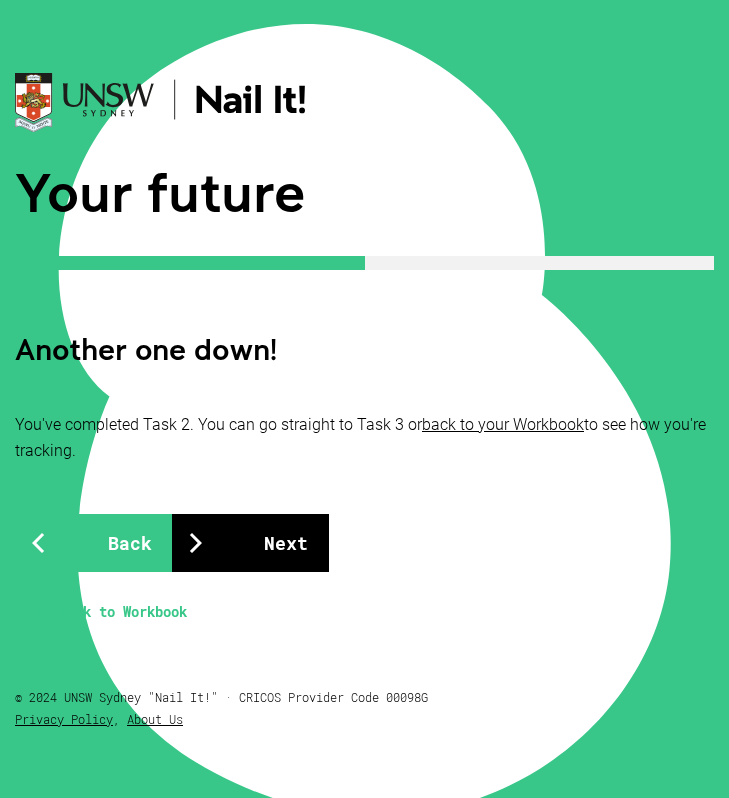 click on "Next" at bounding box center [250, 543] 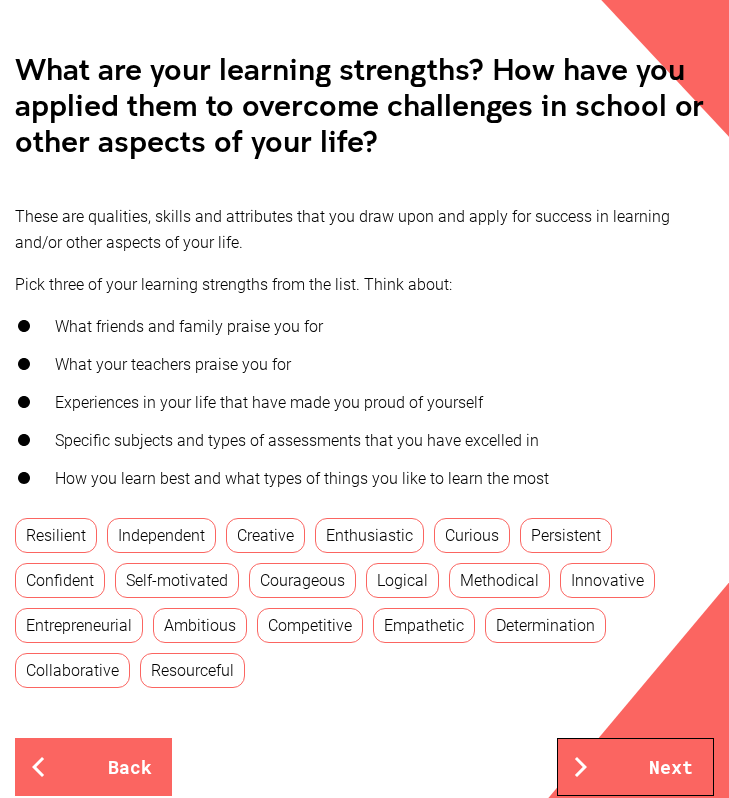 scroll, scrollTop: 491, scrollLeft: 0, axis: vertical 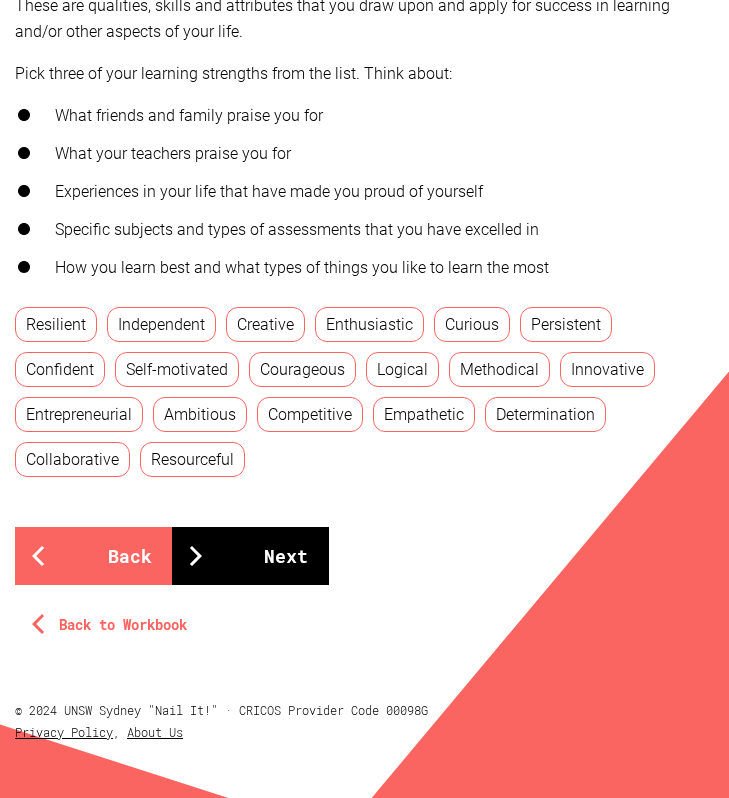 click on "Next" at bounding box center (250, 556) 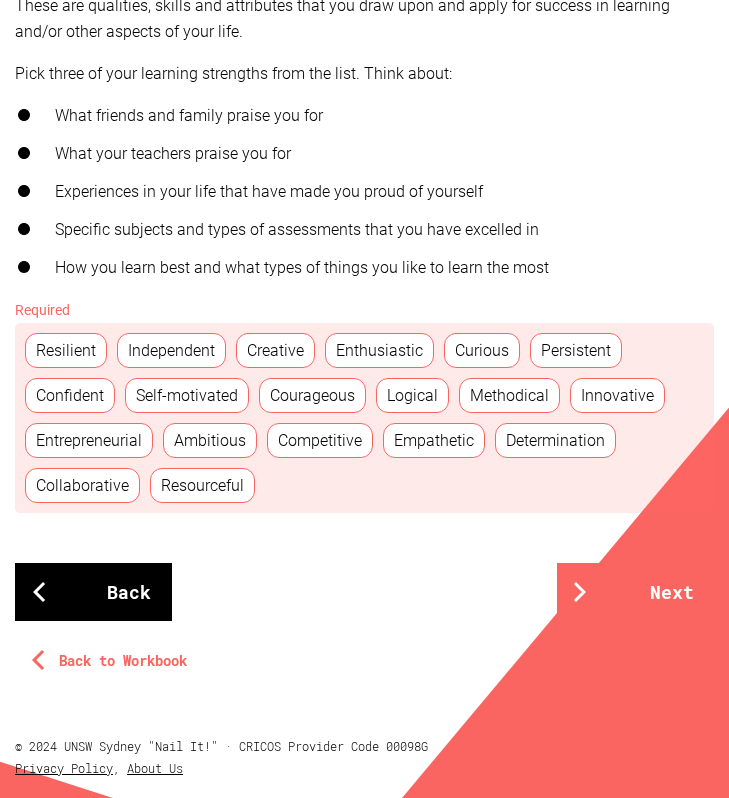 click on "Back" at bounding box center (93, 592) 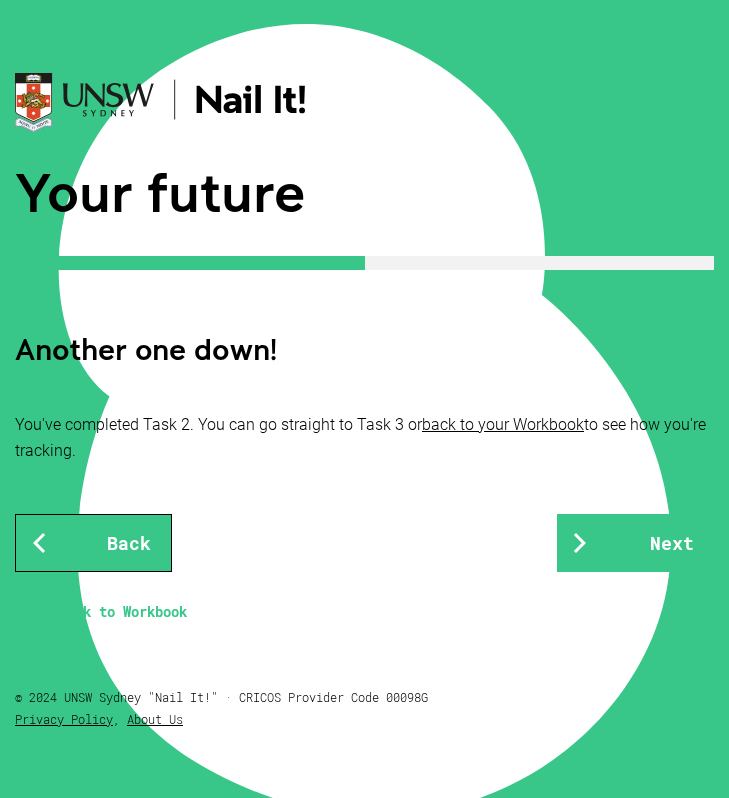 scroll, scrollTop: 0, scrollLeft: 0, axis: both 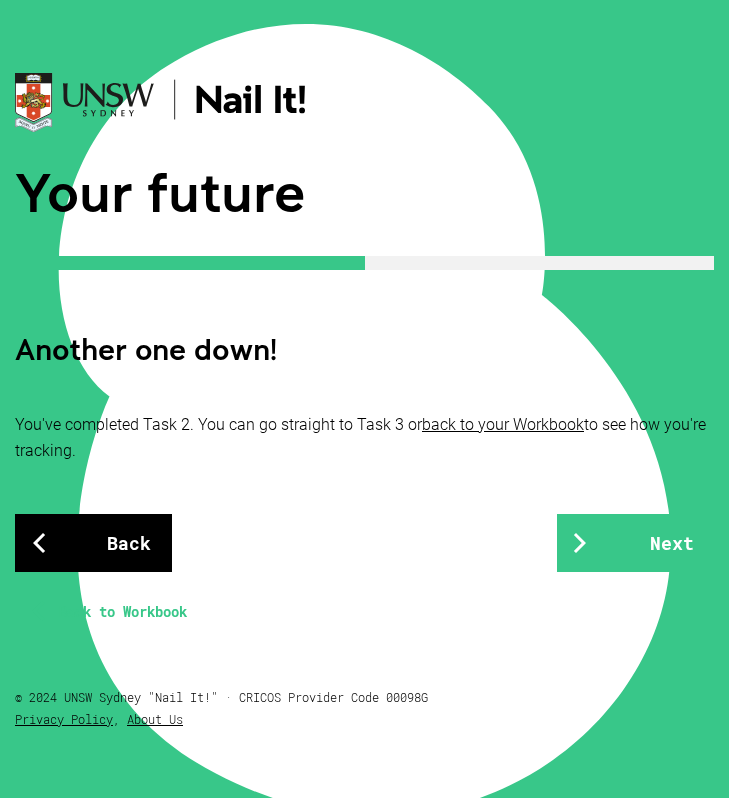 click on "Back" at bounding box center (93, 543) 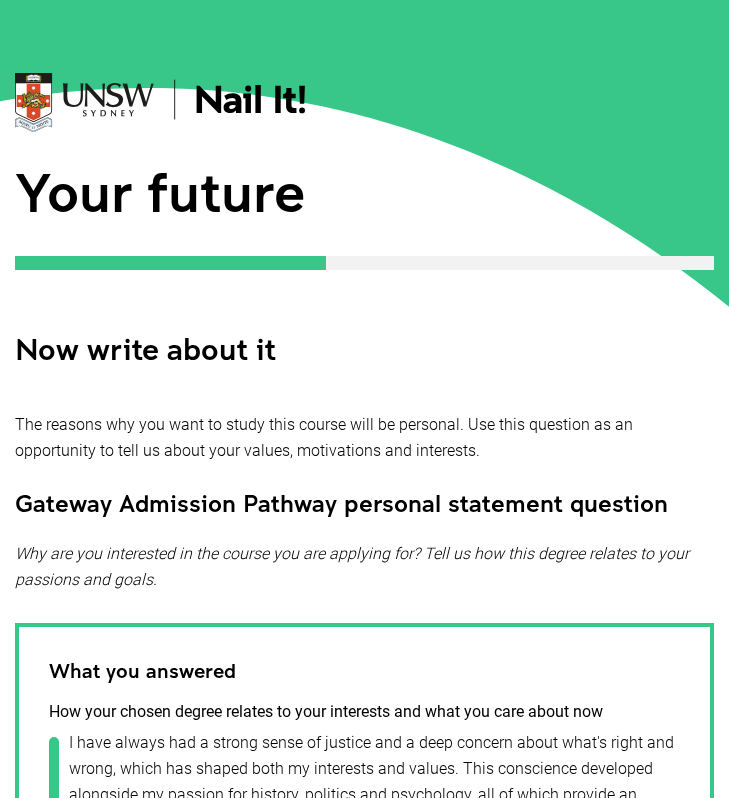 drag, startPoint x: 101, startPoint y: 530, endPoint x: 265, endPoint y: 530, distance: 164 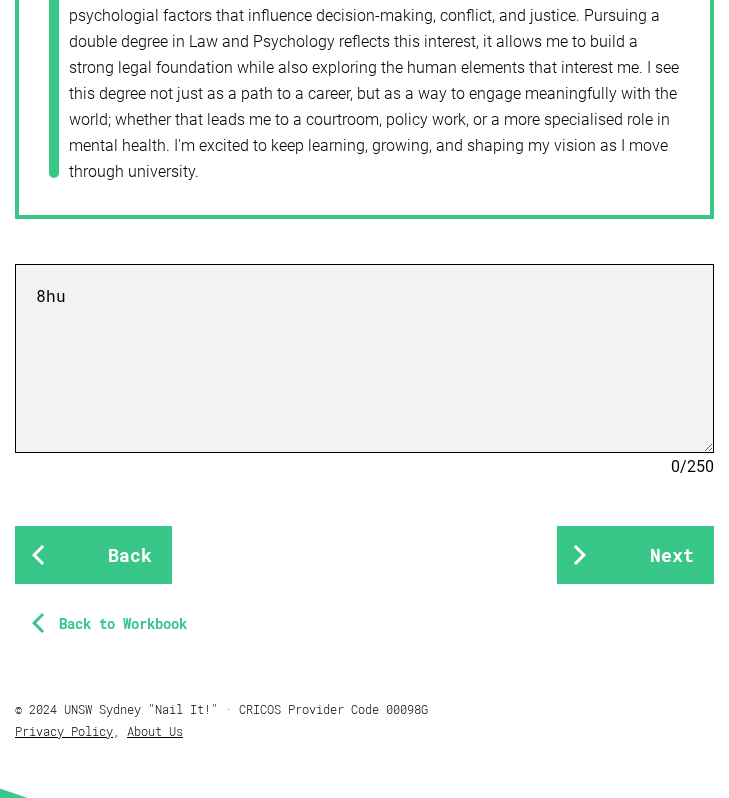scroll, scrollTop: 2140, scrollLeft: 0, axis: vertical 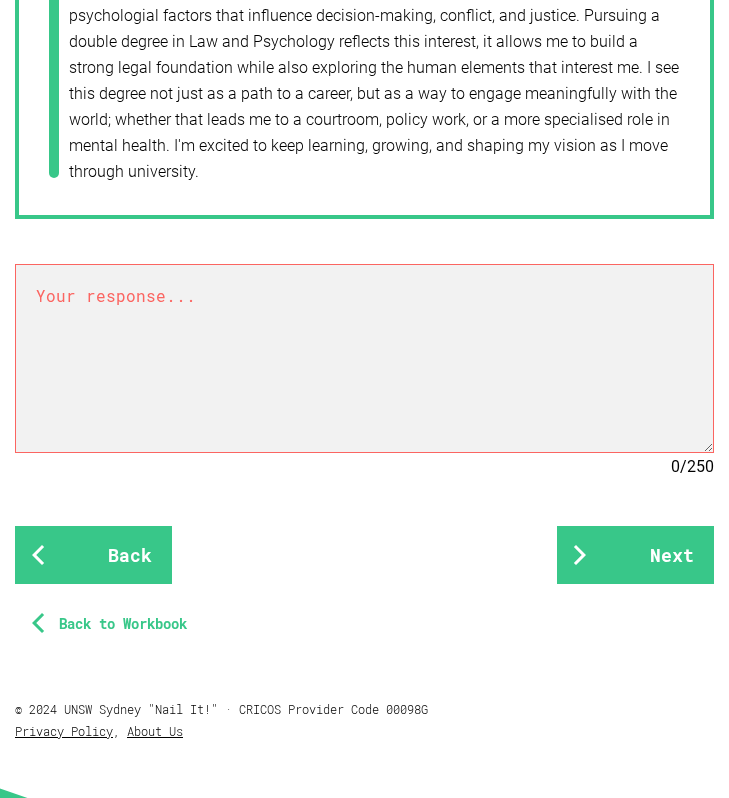 type 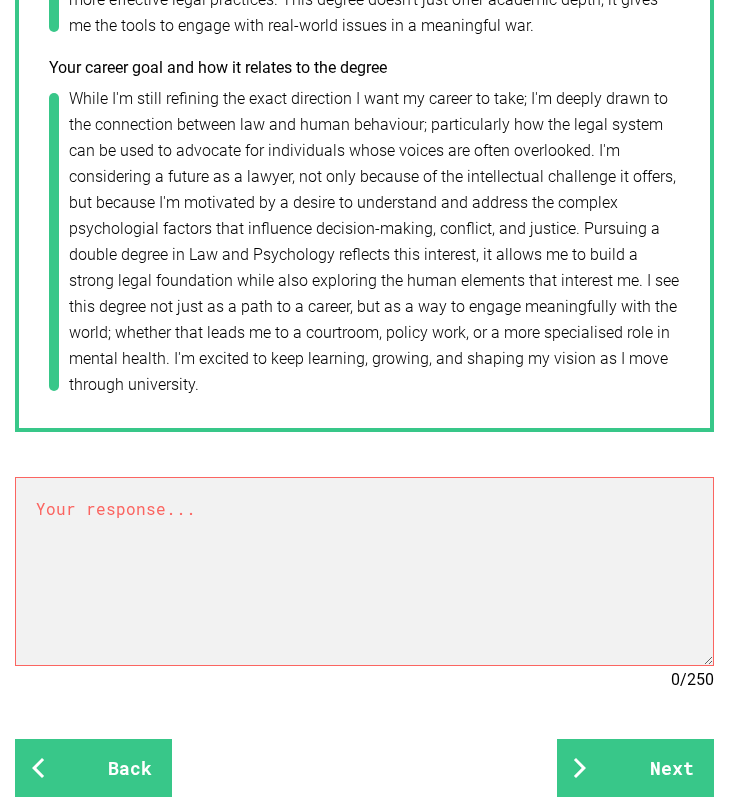 click at bounding box center [364, 571] 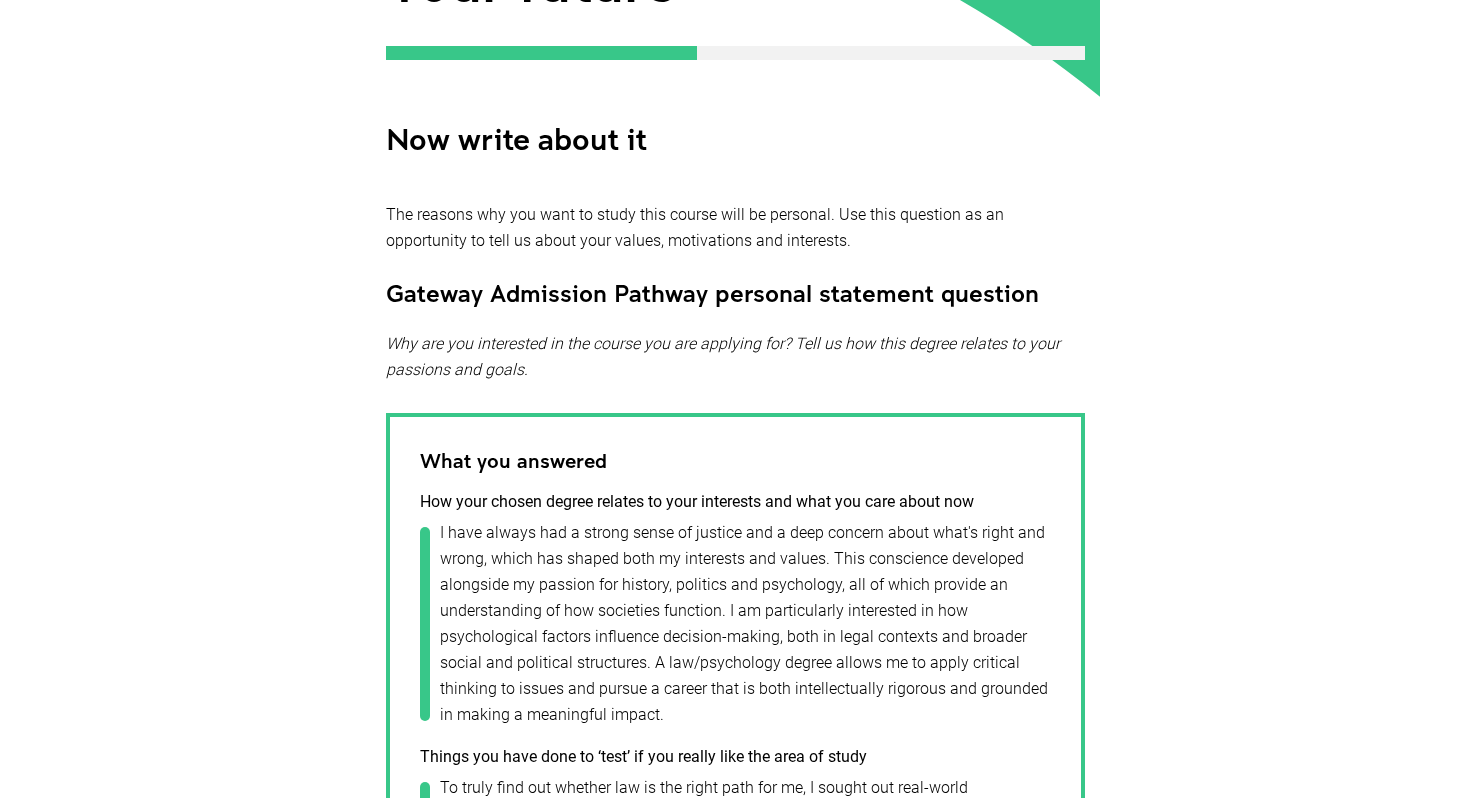 scroll, scrollTop: 0, scrollLeft: 0, axis: both 